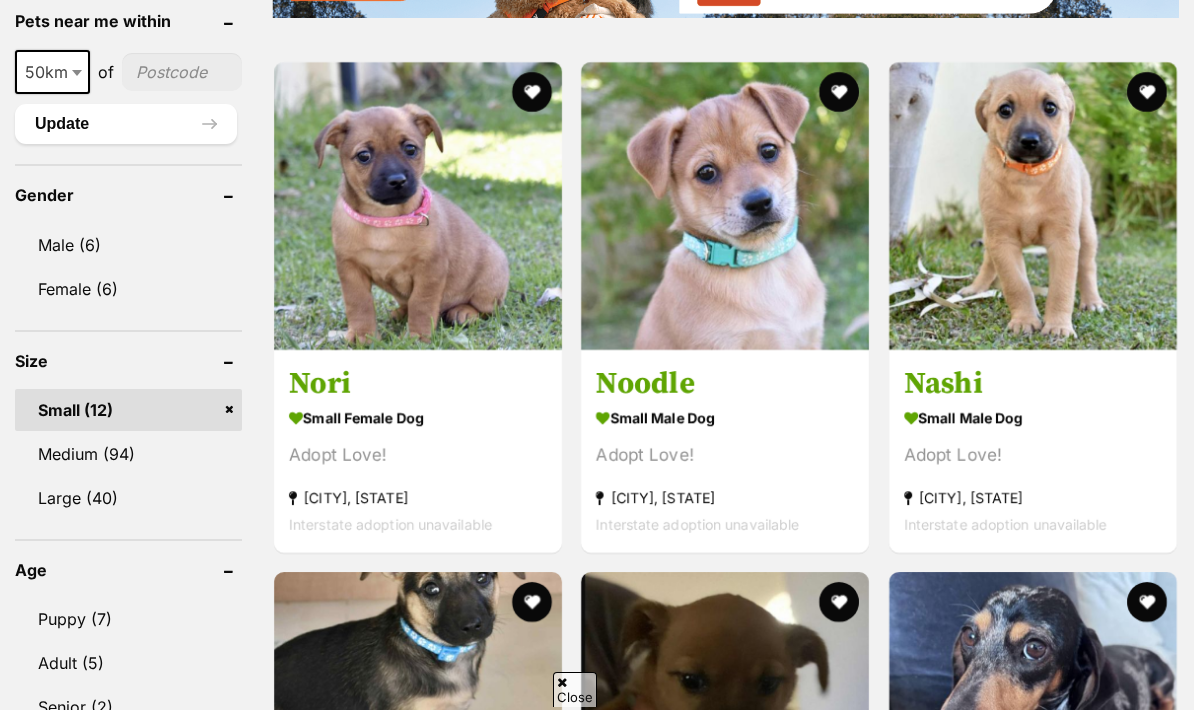 scroll, scrollTop: 1456, scrollLeft: 0, axis: vertical 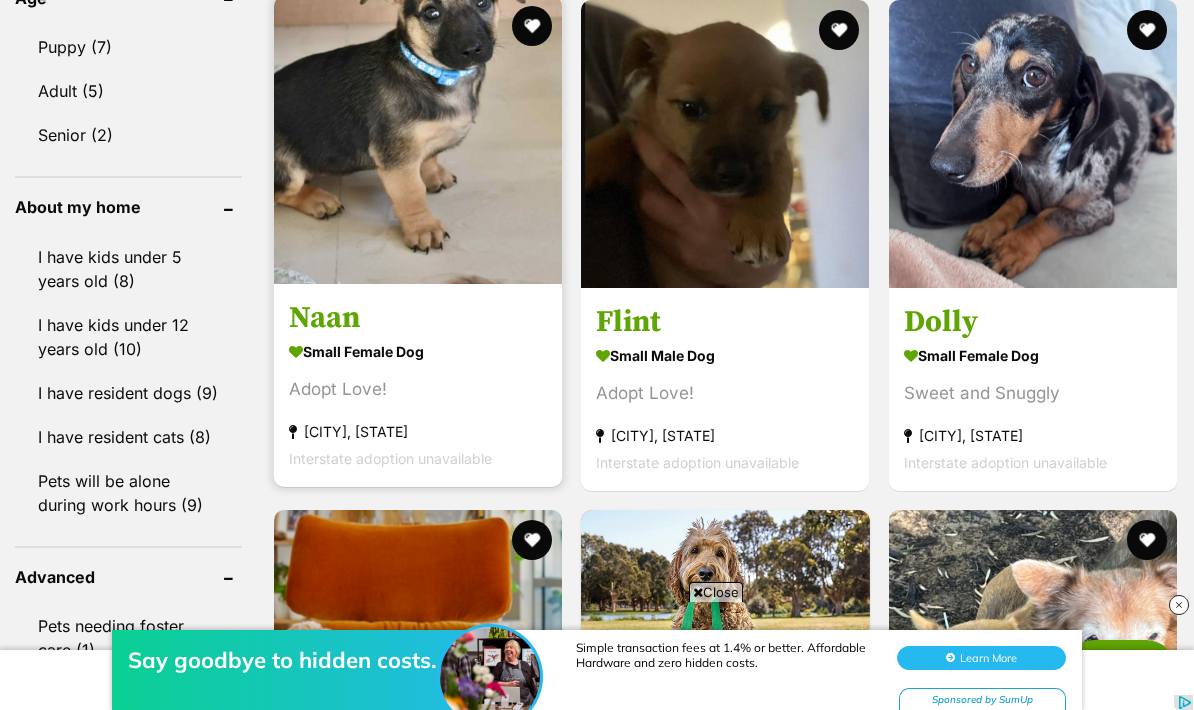 click on "Naan" at bounding box center [418, 318] 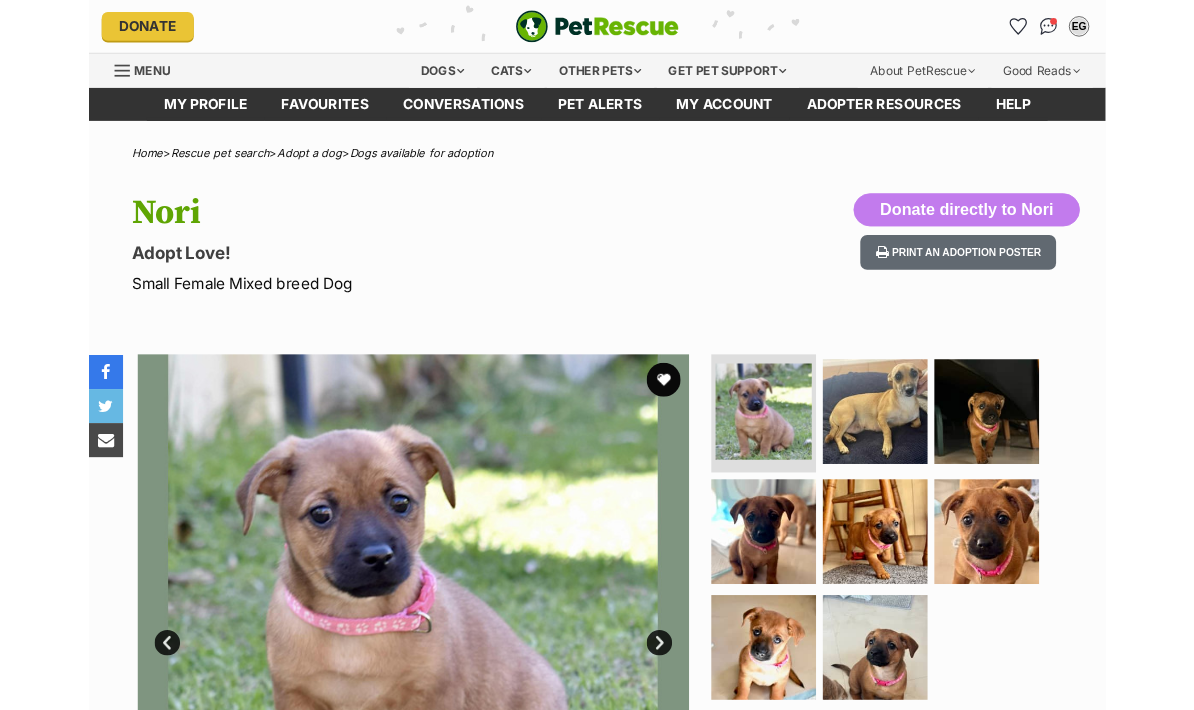scroll, scrollTop: 0, scrollLeft: 0, axis: both 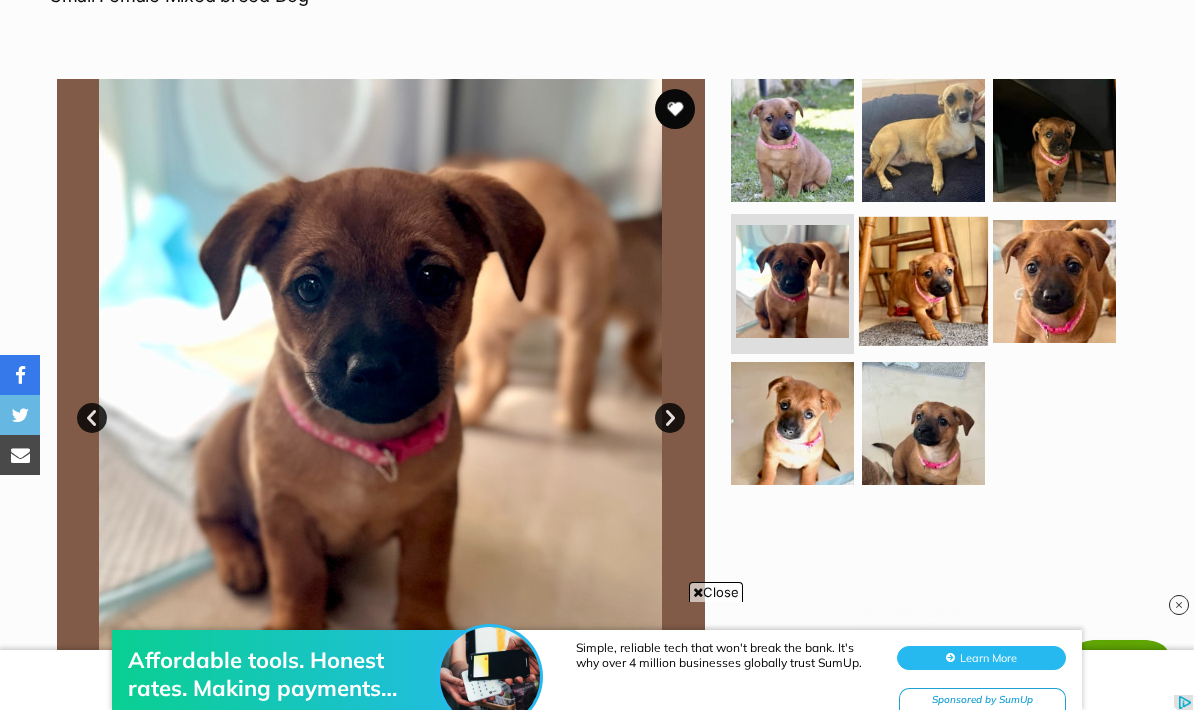 click at bounding box center (923, 281) 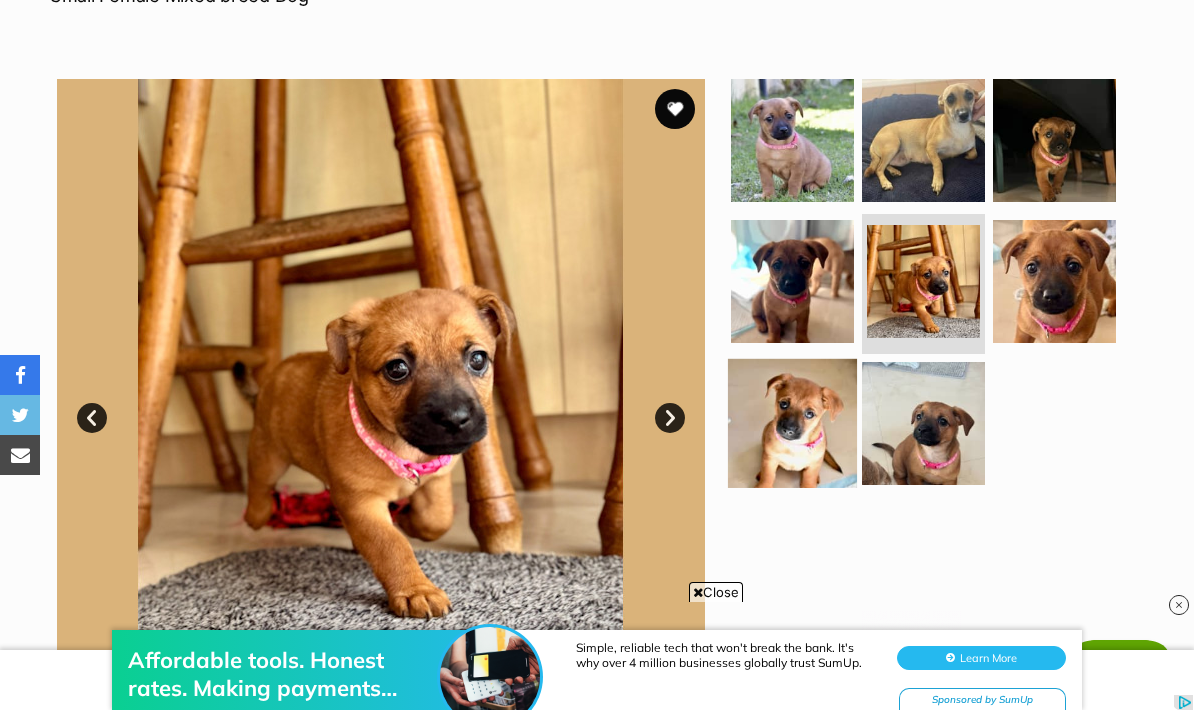 click at bounding box center (792, 423) 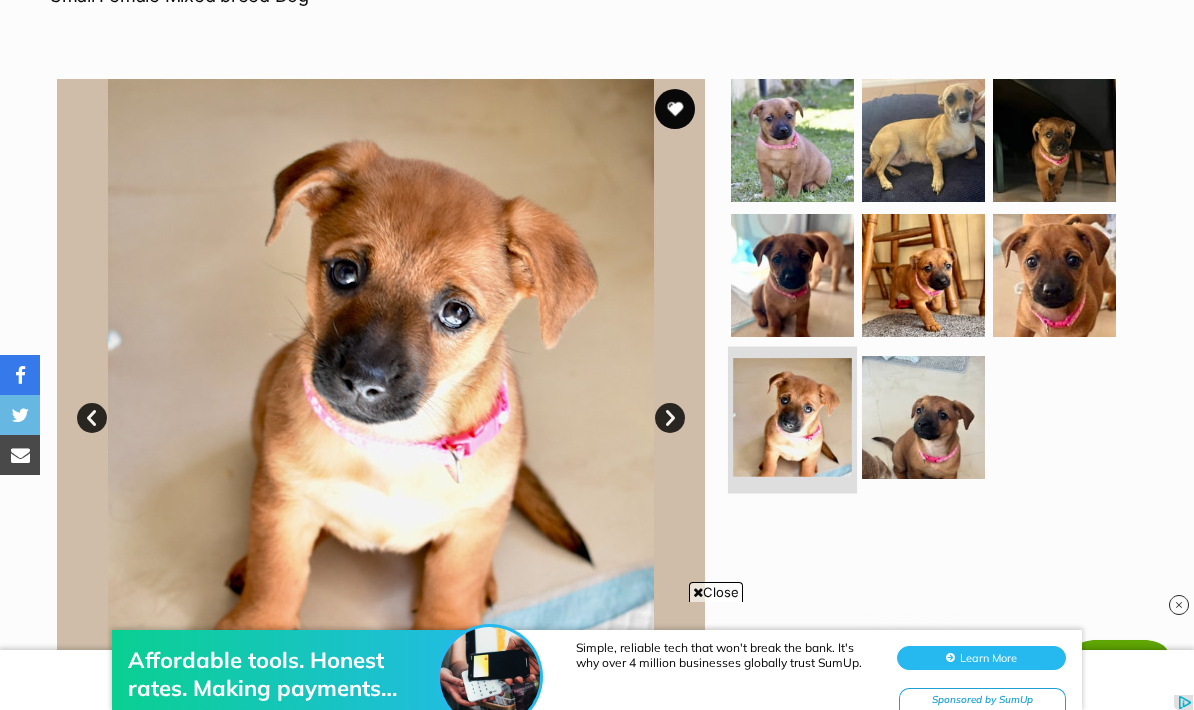 scroll, scrollTop: 0, scrollLeft: 0, axis: both 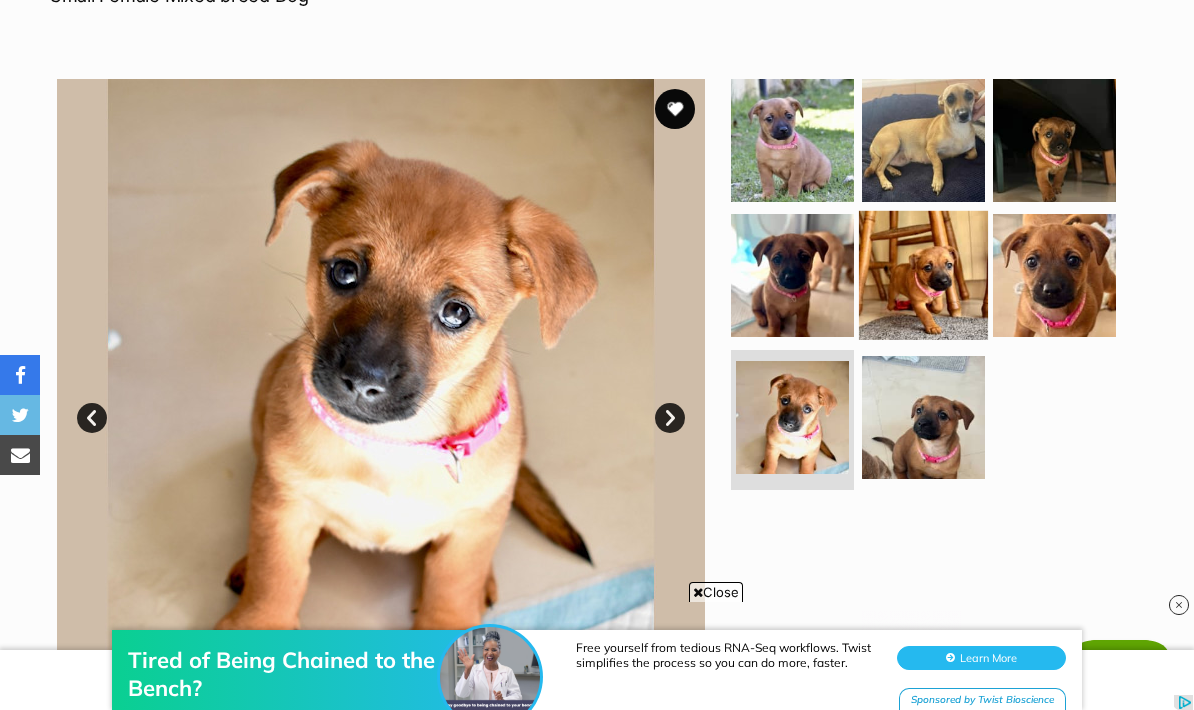 click at bounding box center [923, 275] 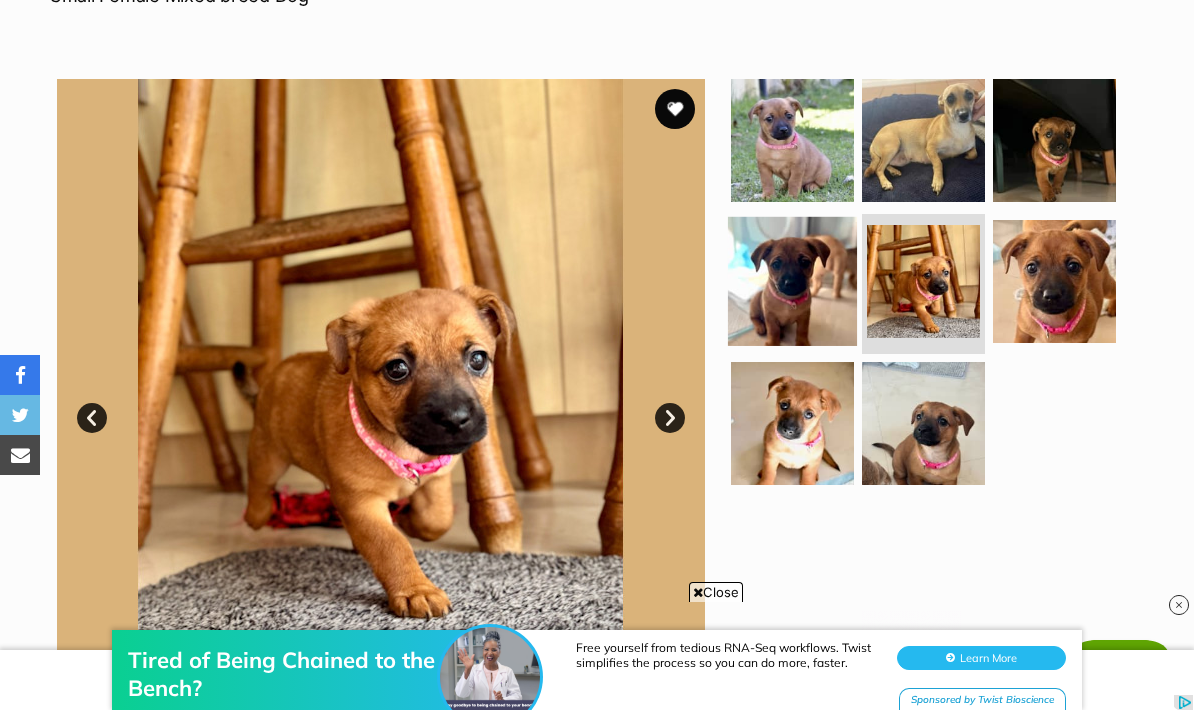 click at bounding box center (792, 281) 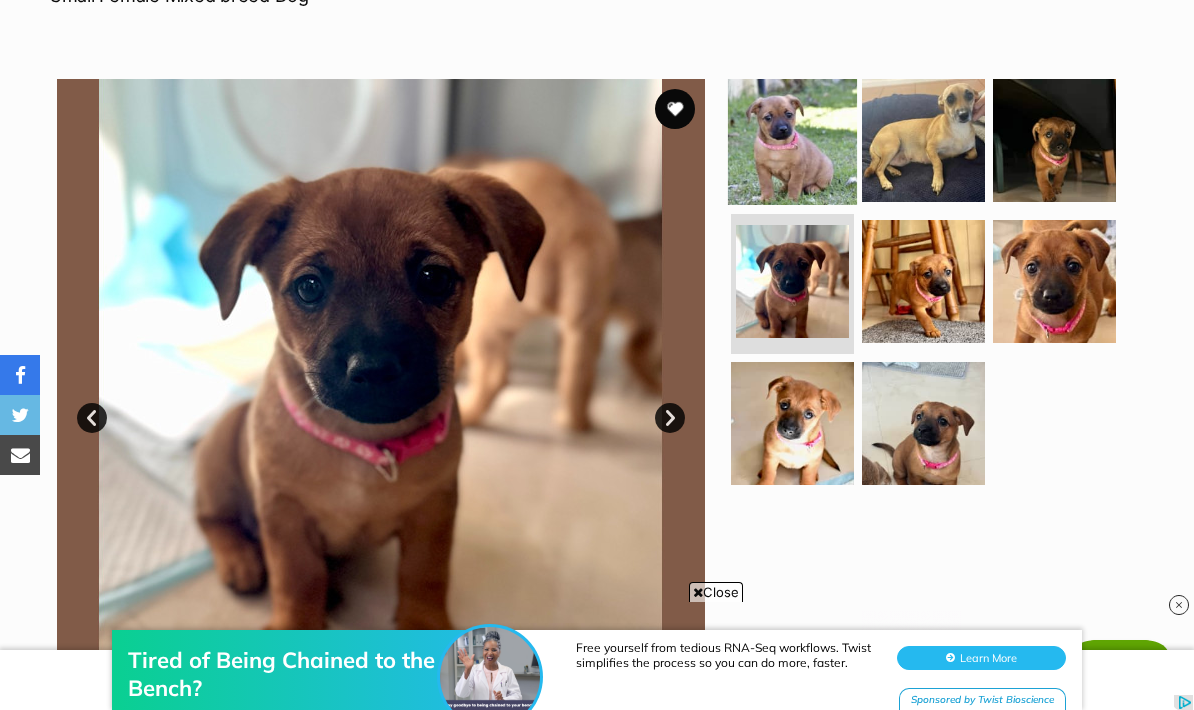 click at bounding box center [792, 139] 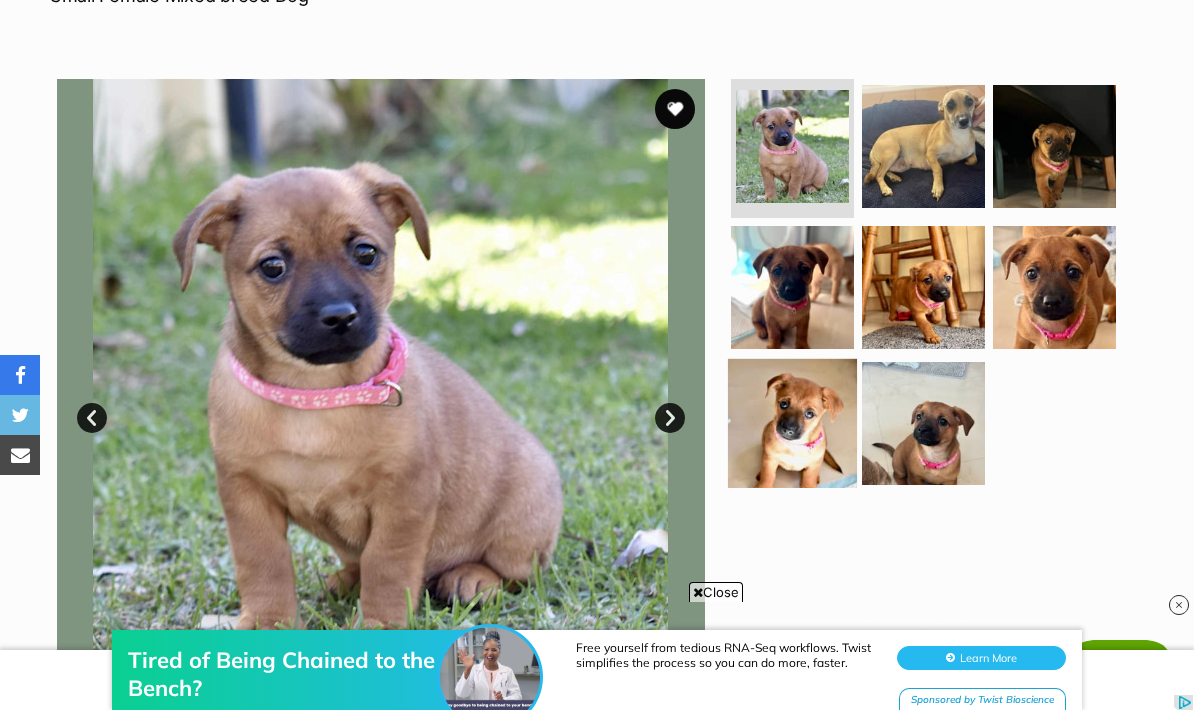 click at bounding box center (792, 423) 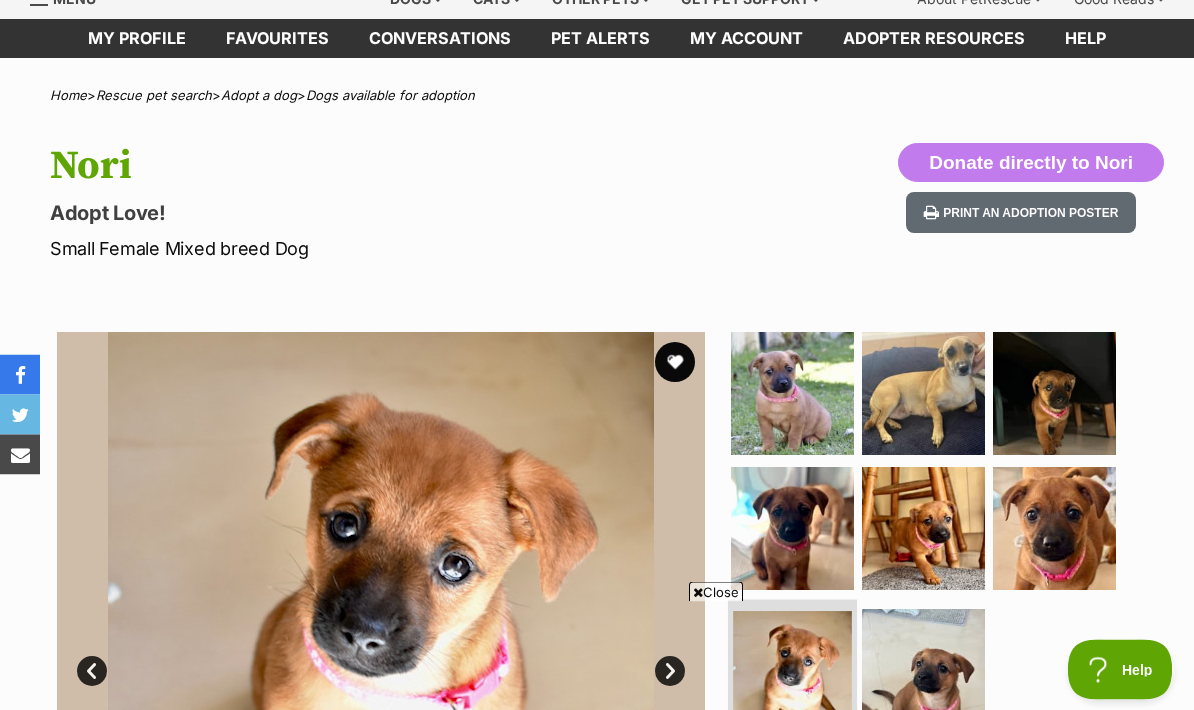 scroll, scrollTop: 27, scrollLeft: 0, axis: vertical 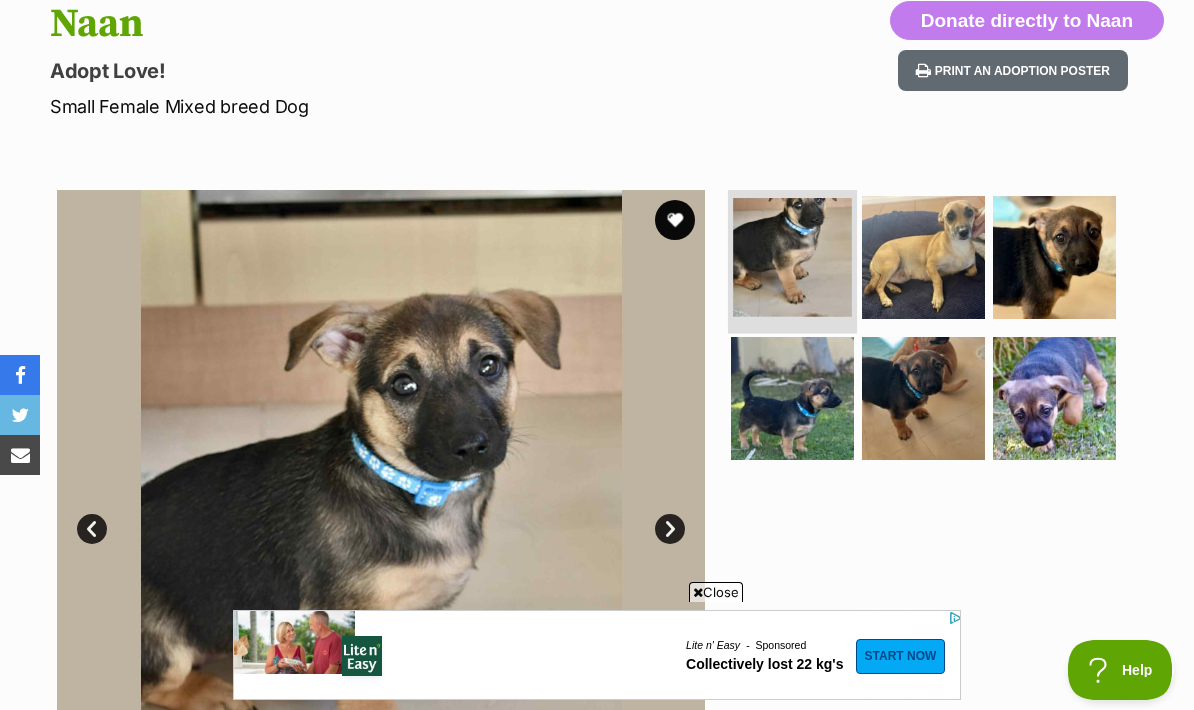 click at bounding box center (792, 257) 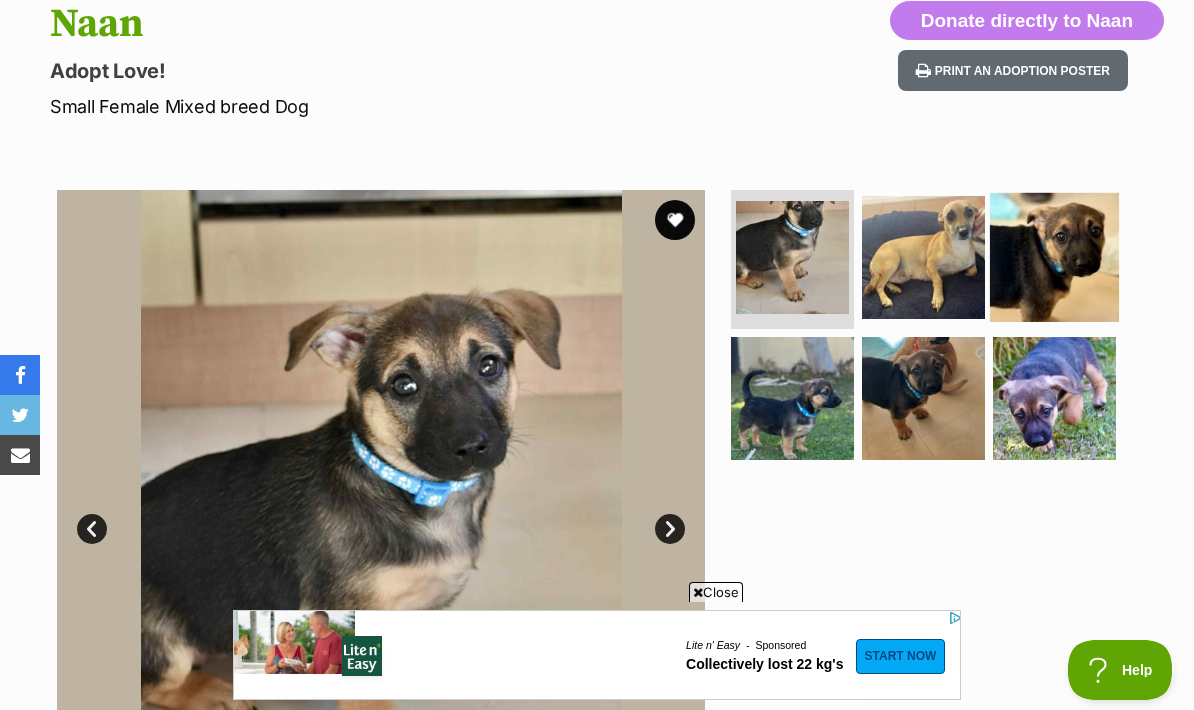 click at bounding box center (1054, 256) 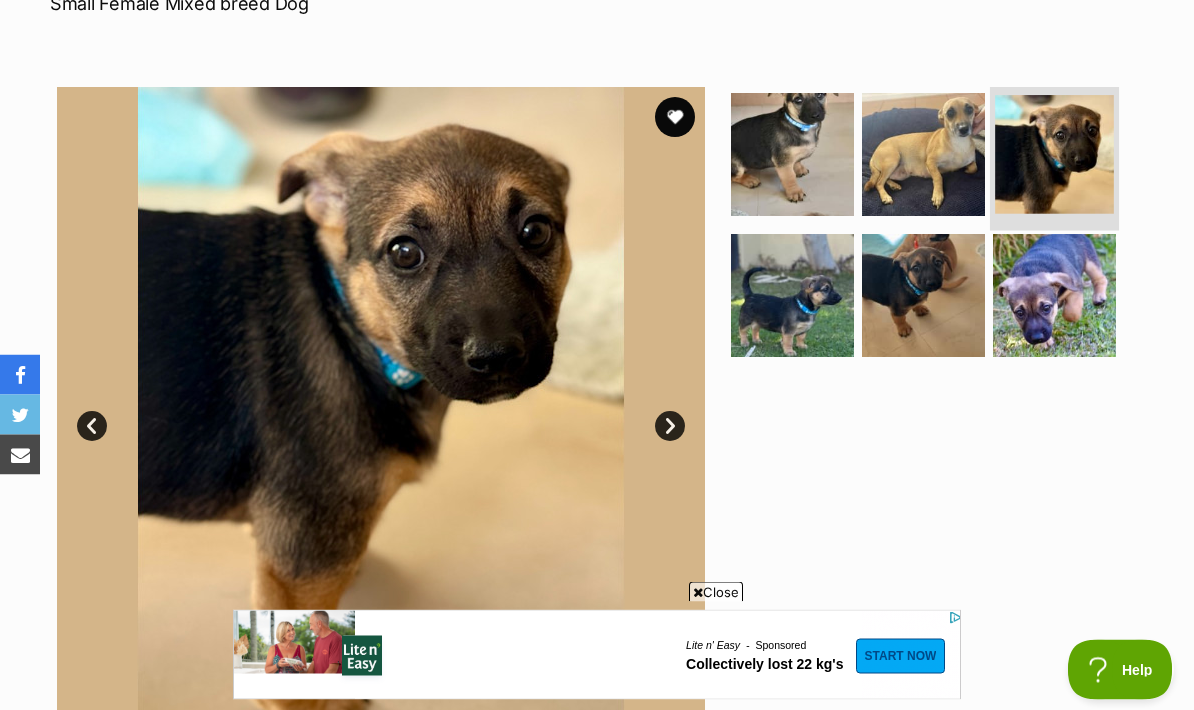 scroll, scrollTop: 329, scrollLeft: 0, axis: vertical 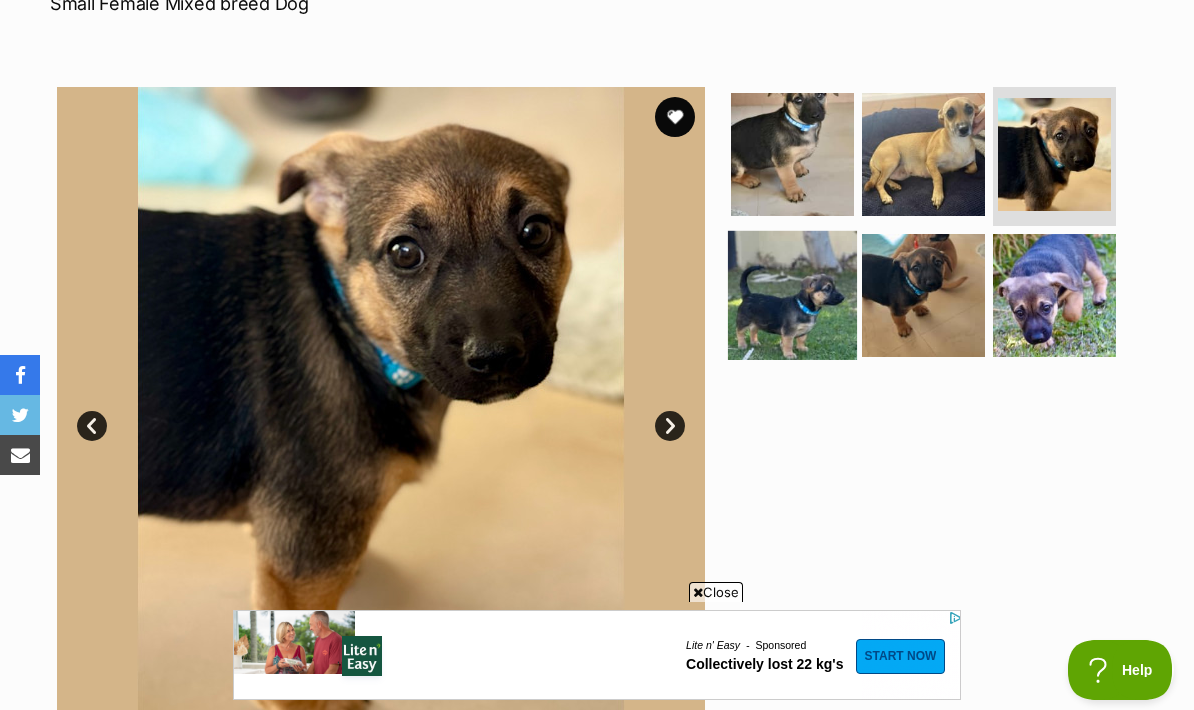 click at bounding box center (792, 295) 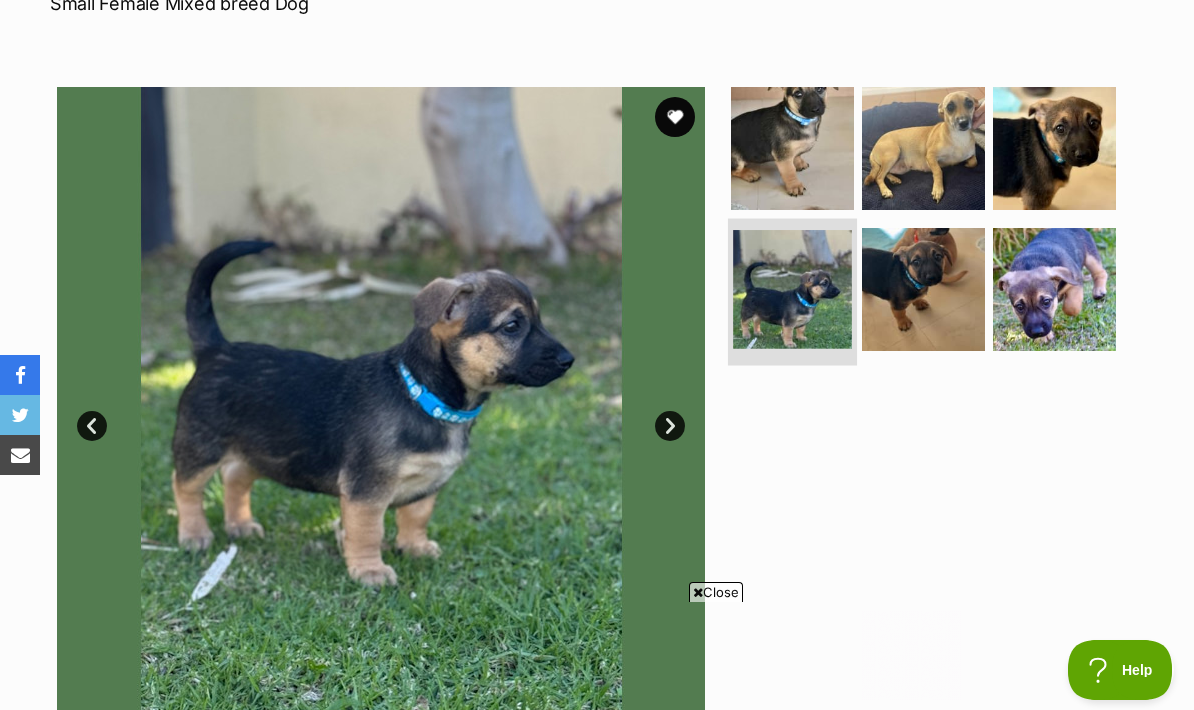 scroll, scrollTop: 0, scrollLeft: 0, axis: both 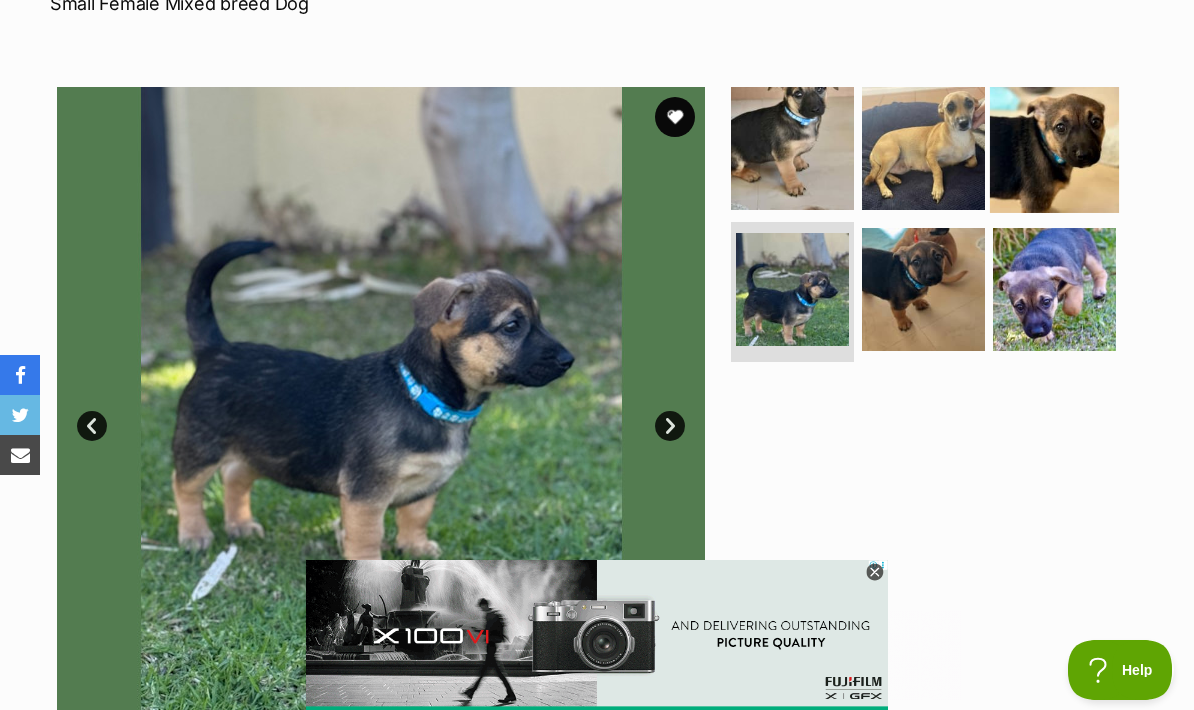 click at bounding box center (1054, 147) 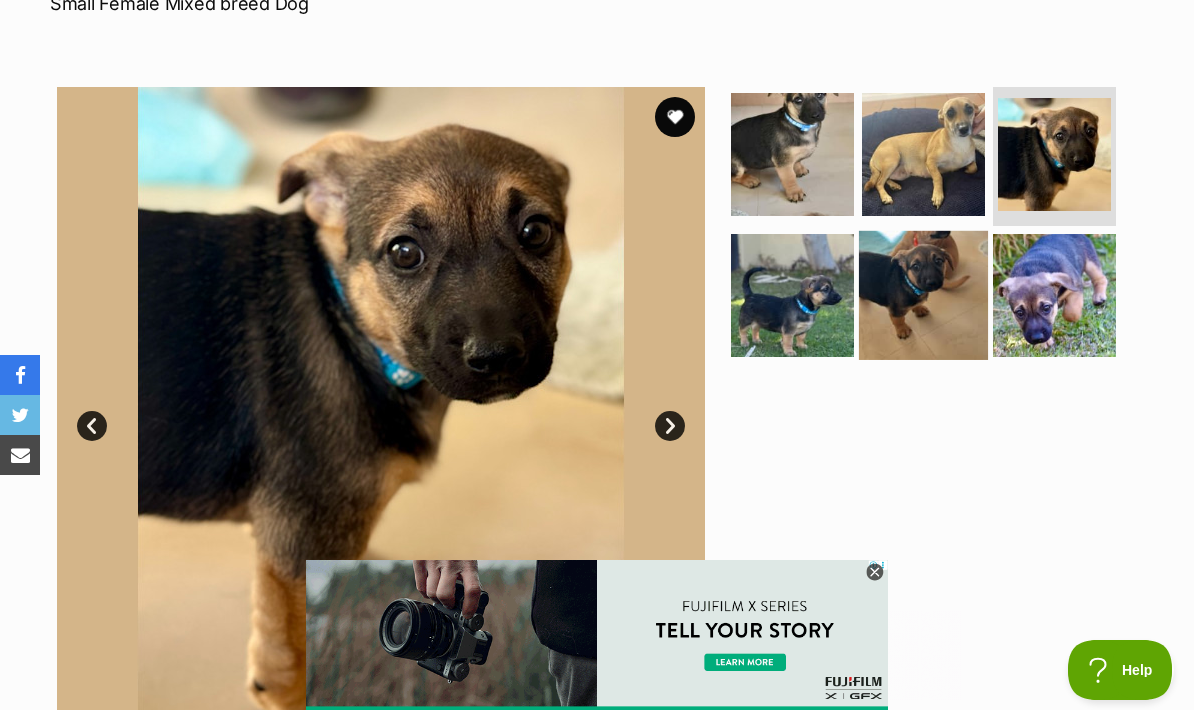 click at bounding box center (923, 295) 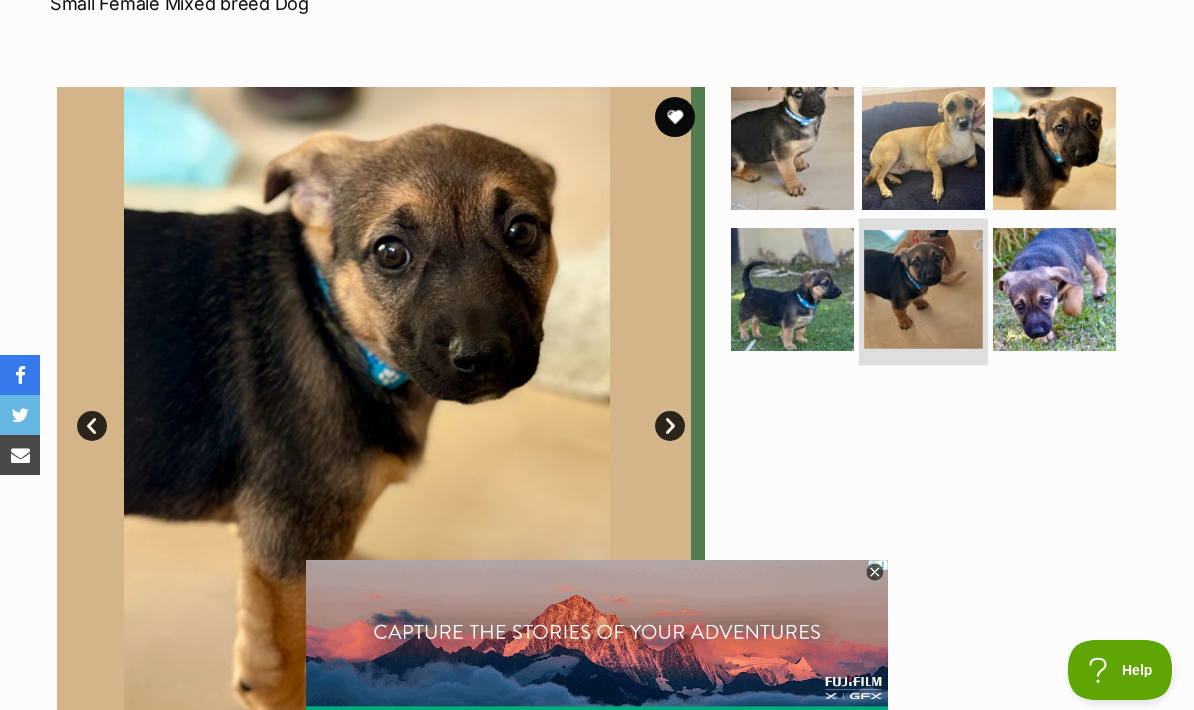 scroll, scrollTop: 0, scrollLeft: 0, axis: both 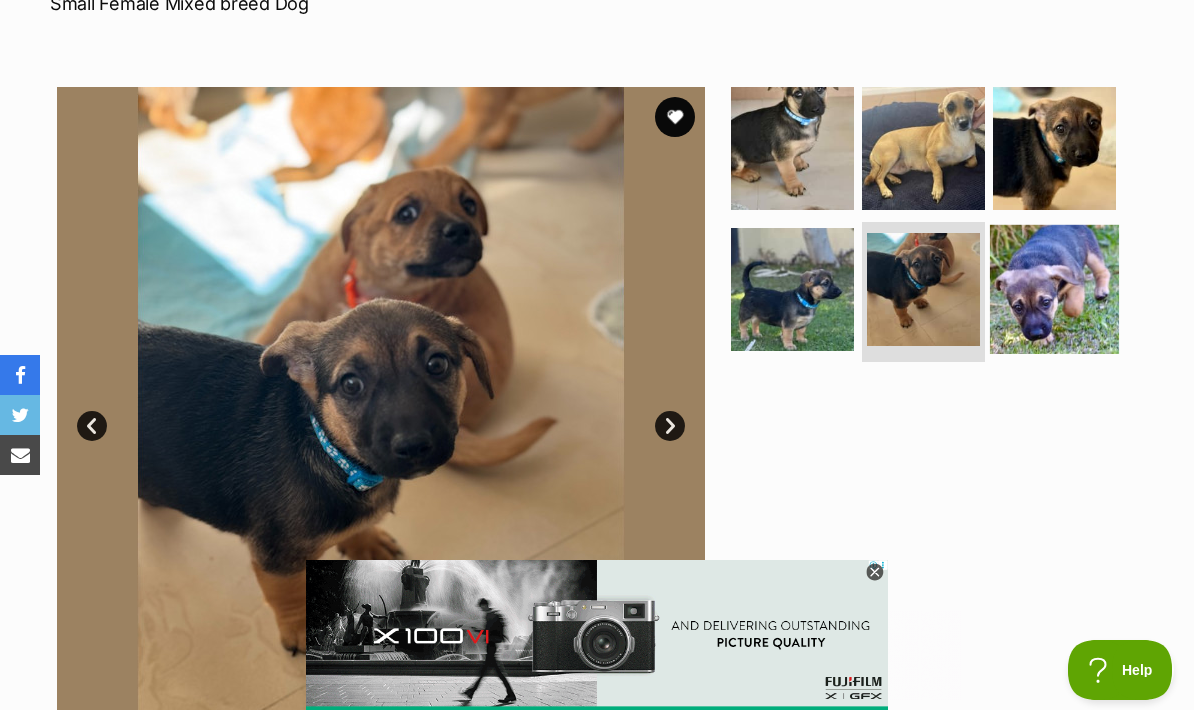 click at bounding box center (1054, 289) 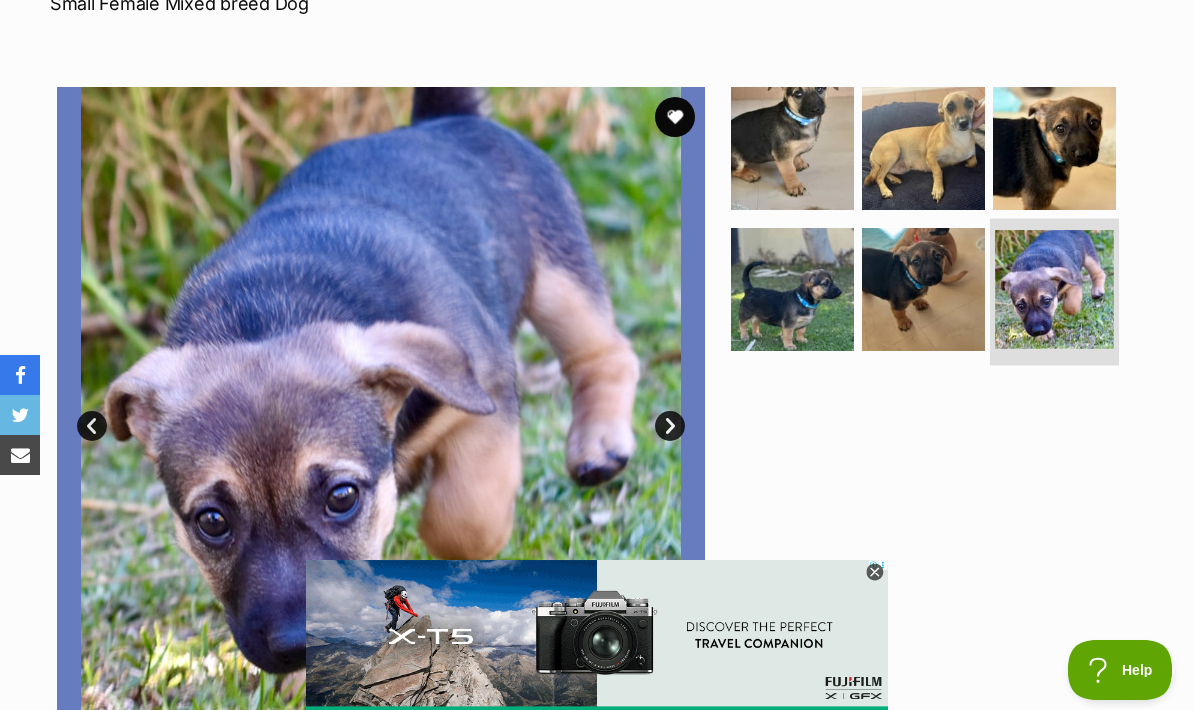 scroll, scrollTop: 0, scrollLeft: 0, axis: both 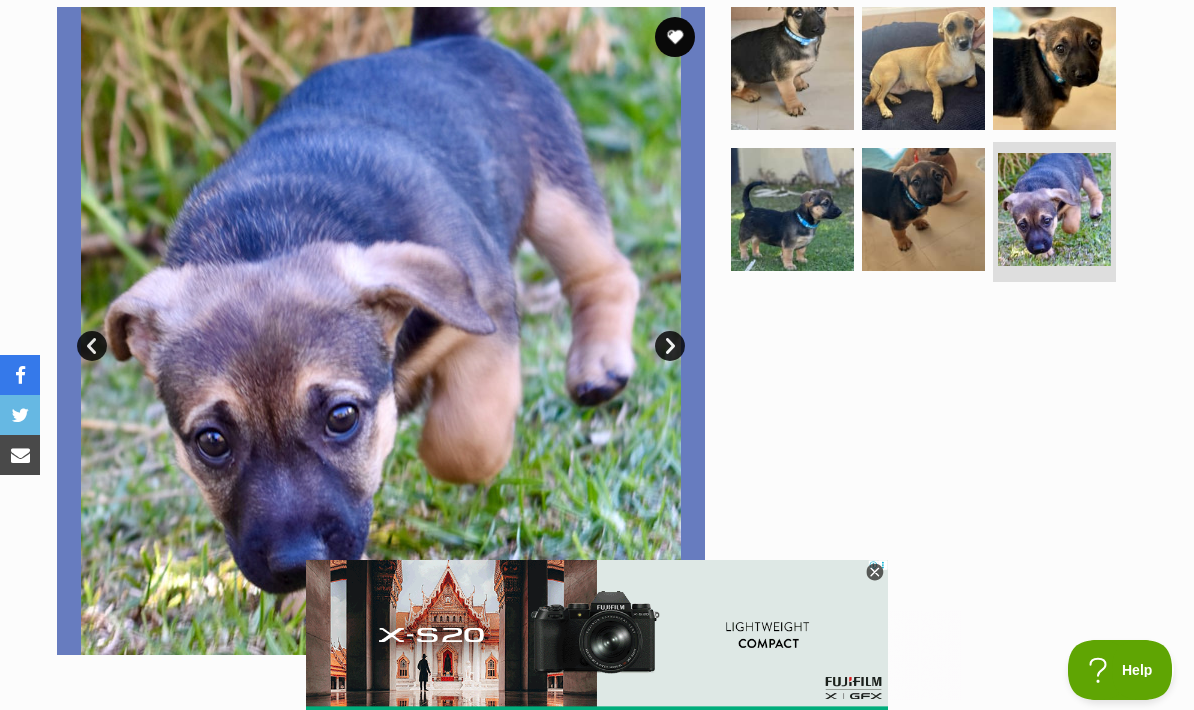 click at bounding box center (932, 331) 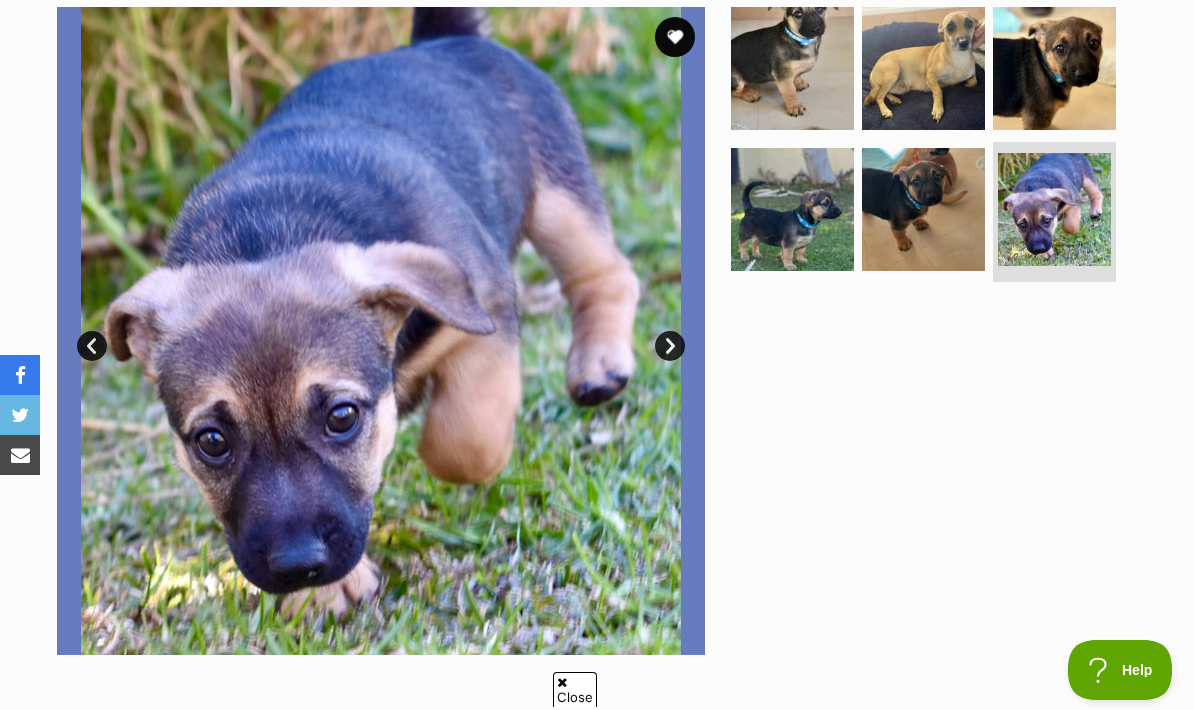 scroll, scrollTop: 0, scrollLeft: 0, axis: both 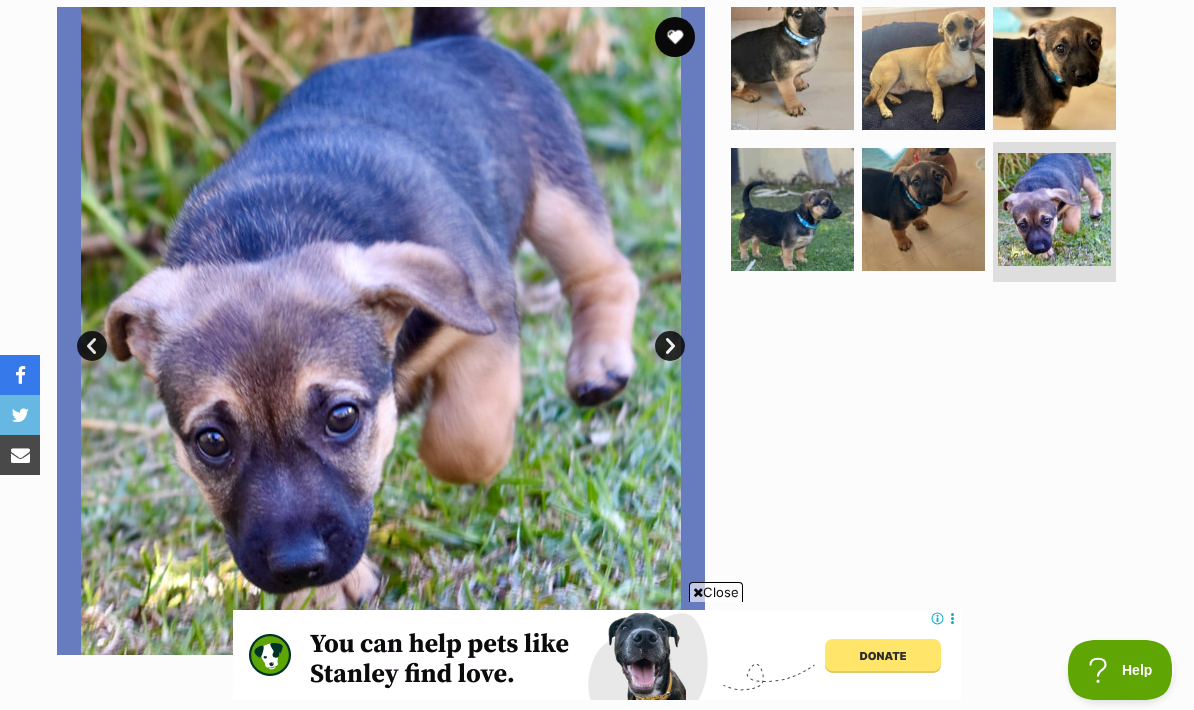 click at bounding box center [932, 331] 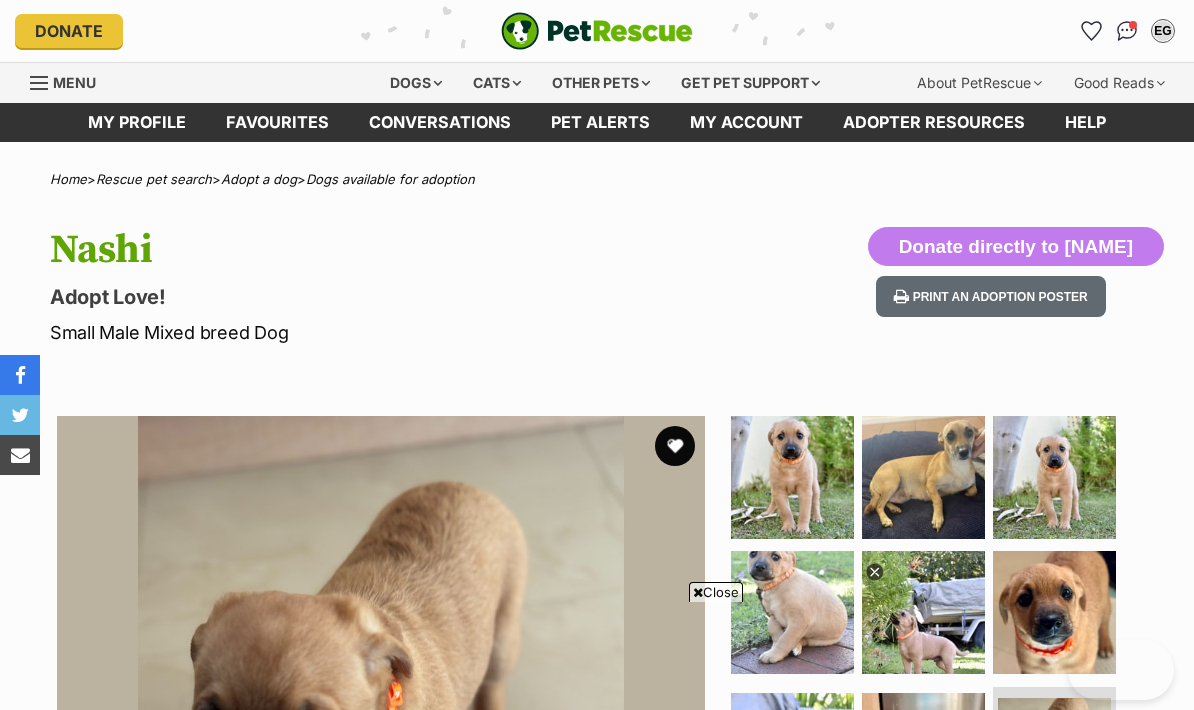 scroll, scrollTop: 136, scrollLeft: 0, axis: vertical 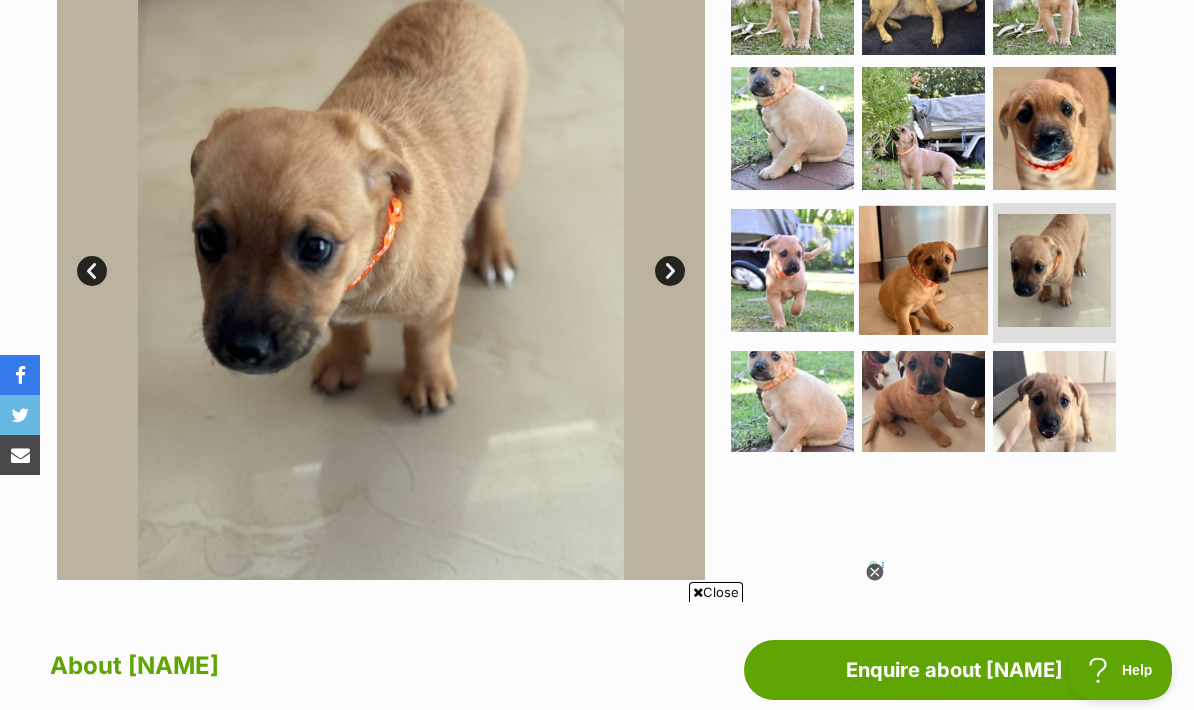 click at bounding box center [923, 270] 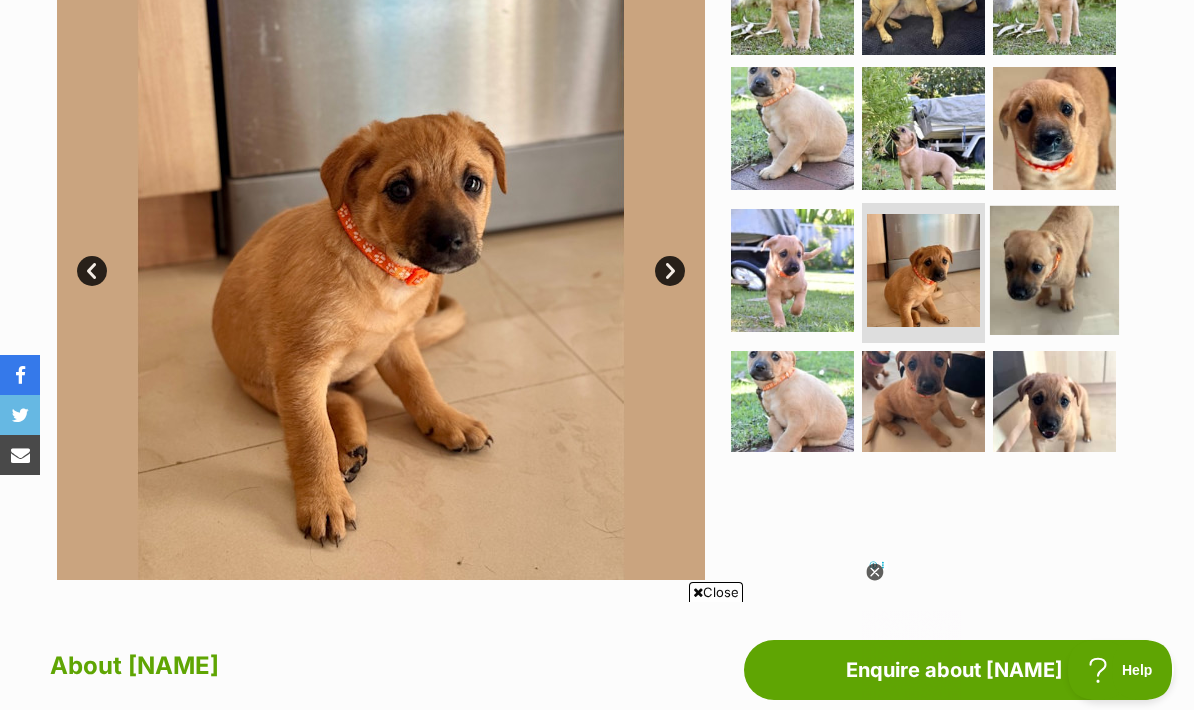 click at bounding box center (1054, 270) 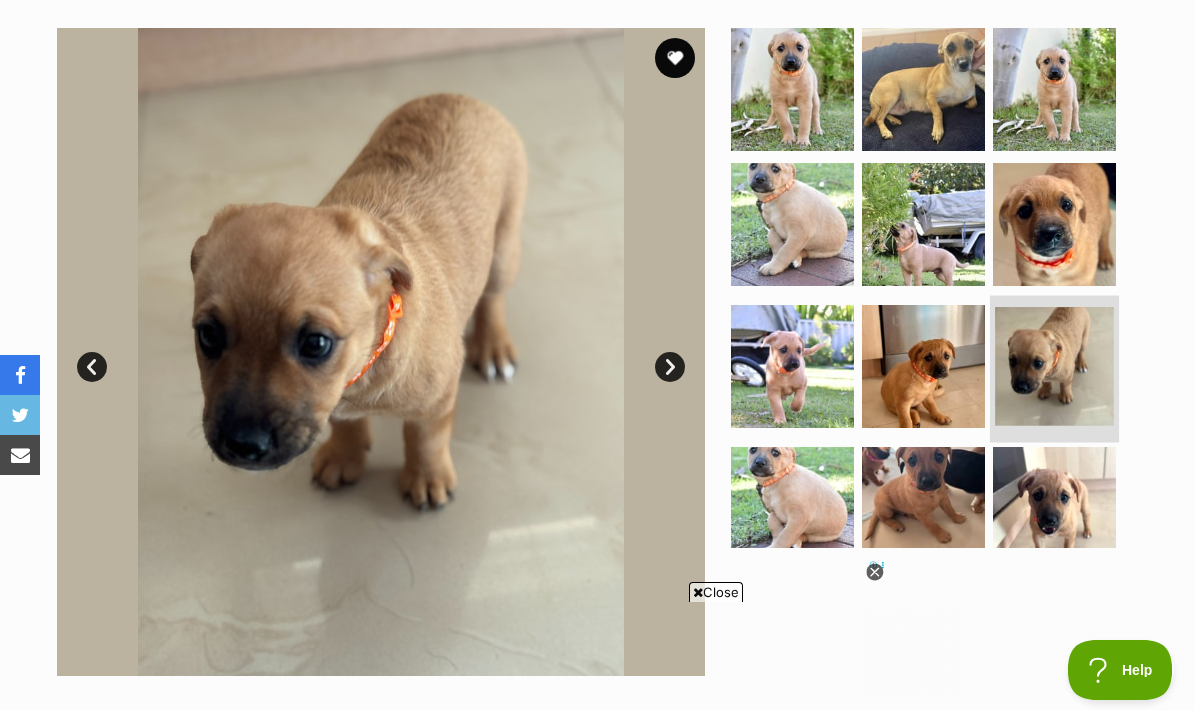scroll, scrollTop: 387, scrollLeft: 0, axis: vertical 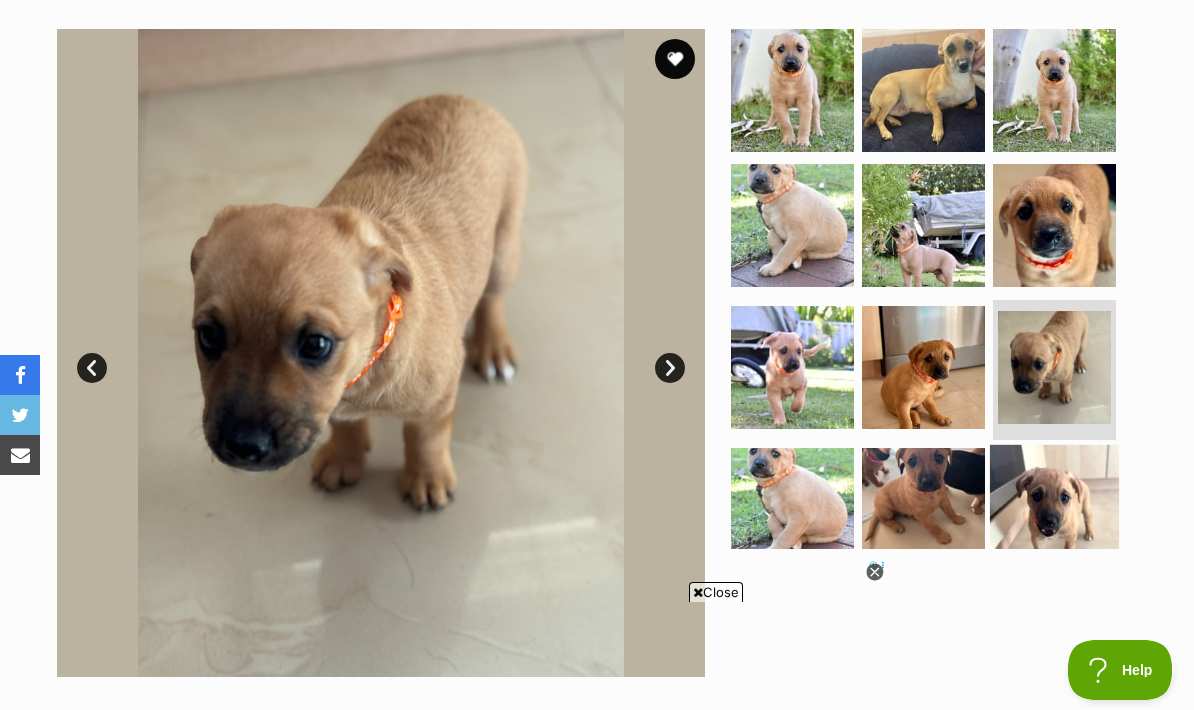 click at bounding box center (1054, 509) 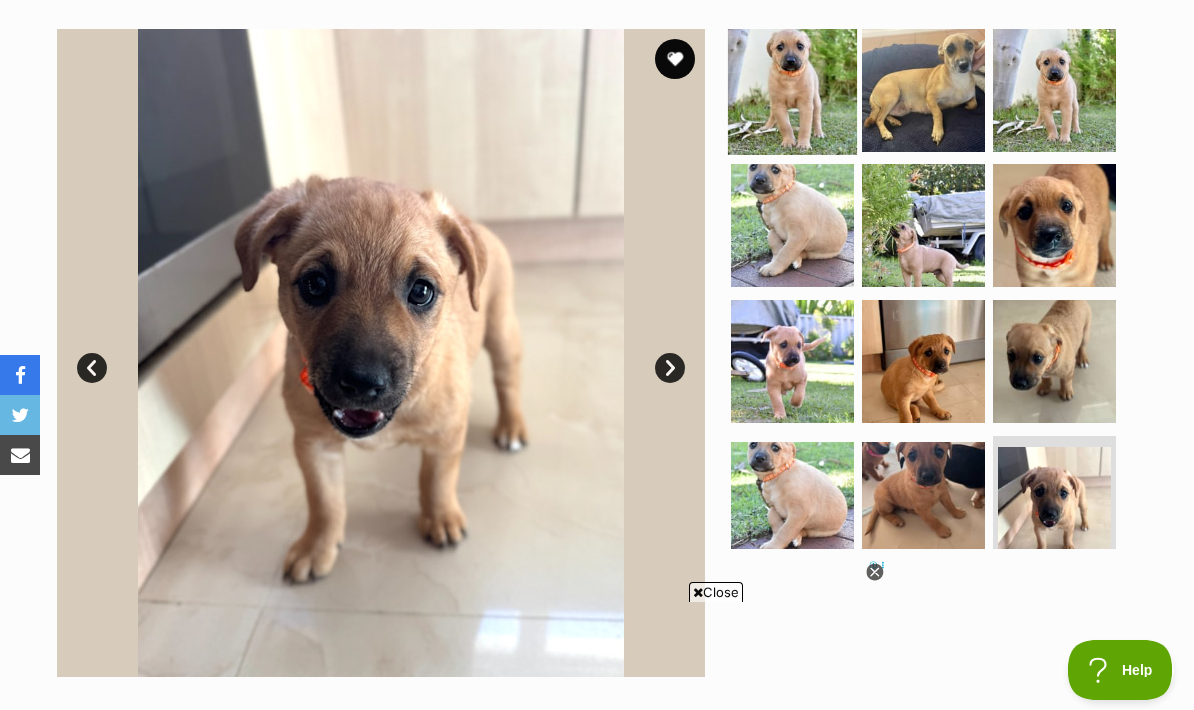 click at bounding box center (792, 89) 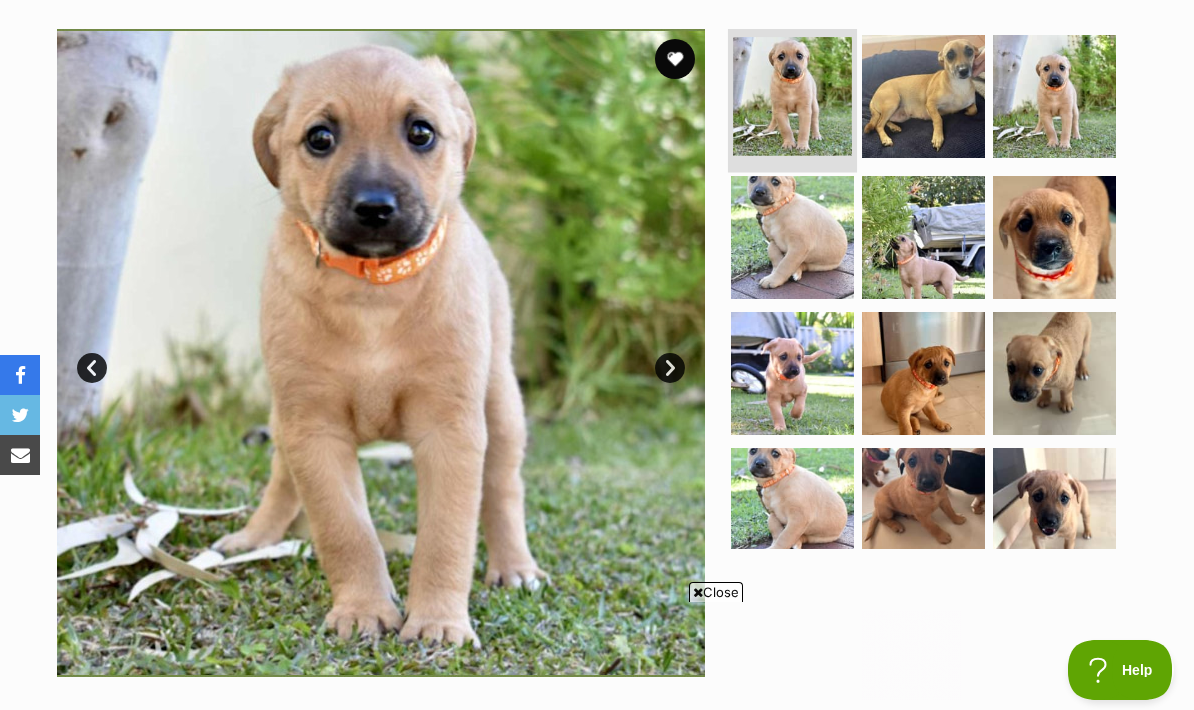 scroll, scrollTop: 0, scrollLeft: 0, axis: both 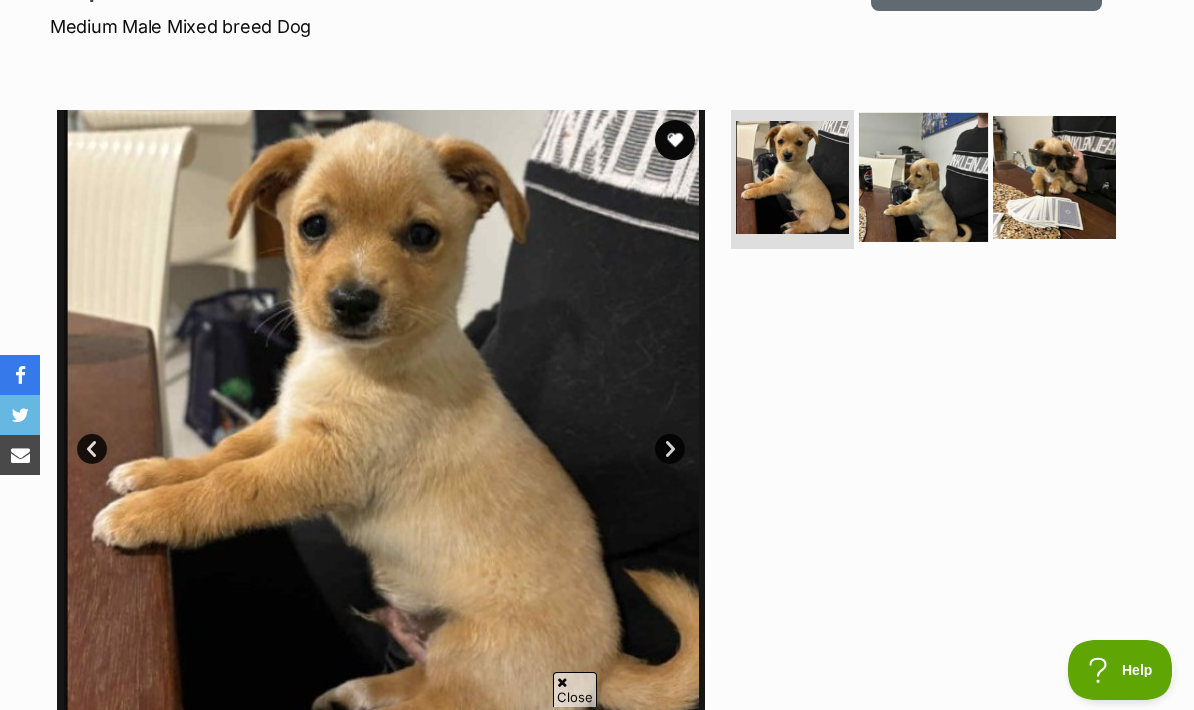 click at bounding box center (923, 176) 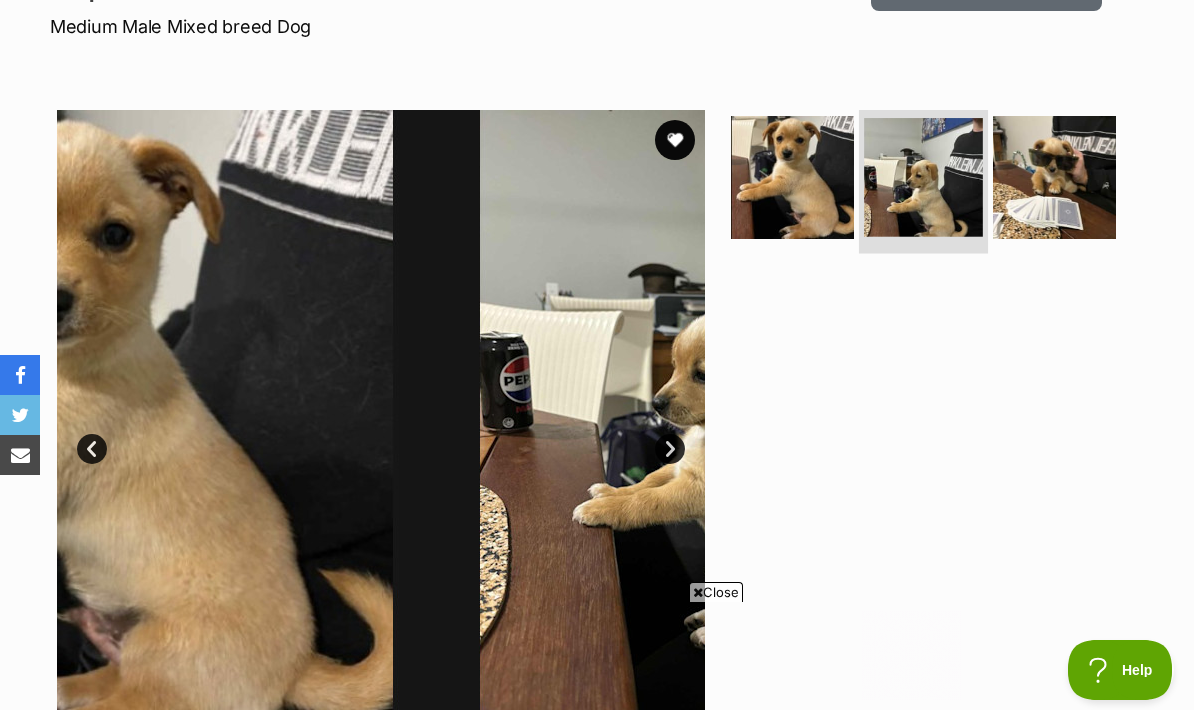 scroll, scrollTop: 0, scrollLeft: 0, axis: both 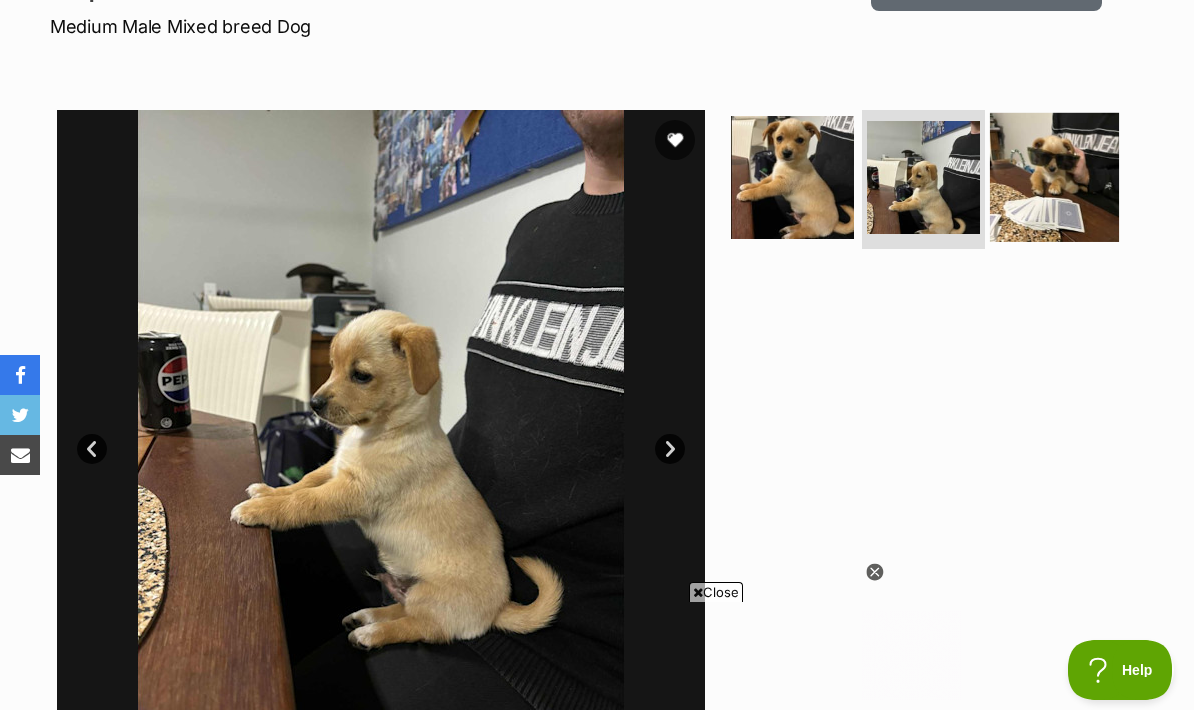 click at bounding box center [1054, 176] 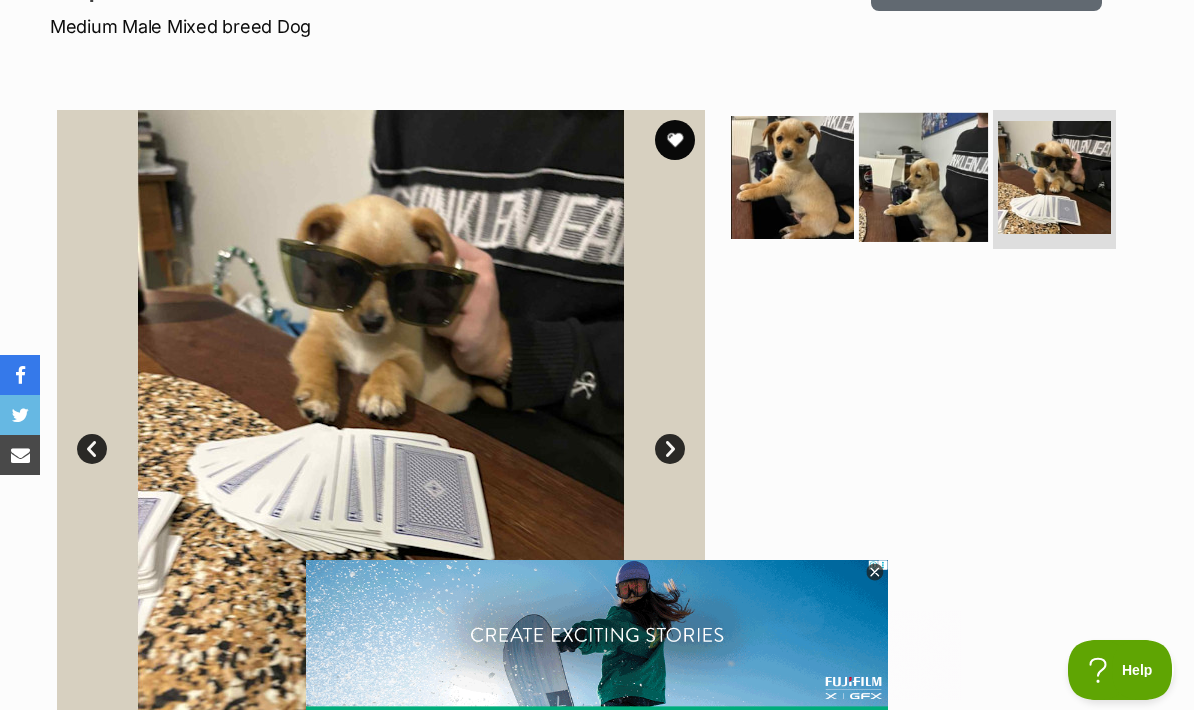 click at bounding box center [923, 176] 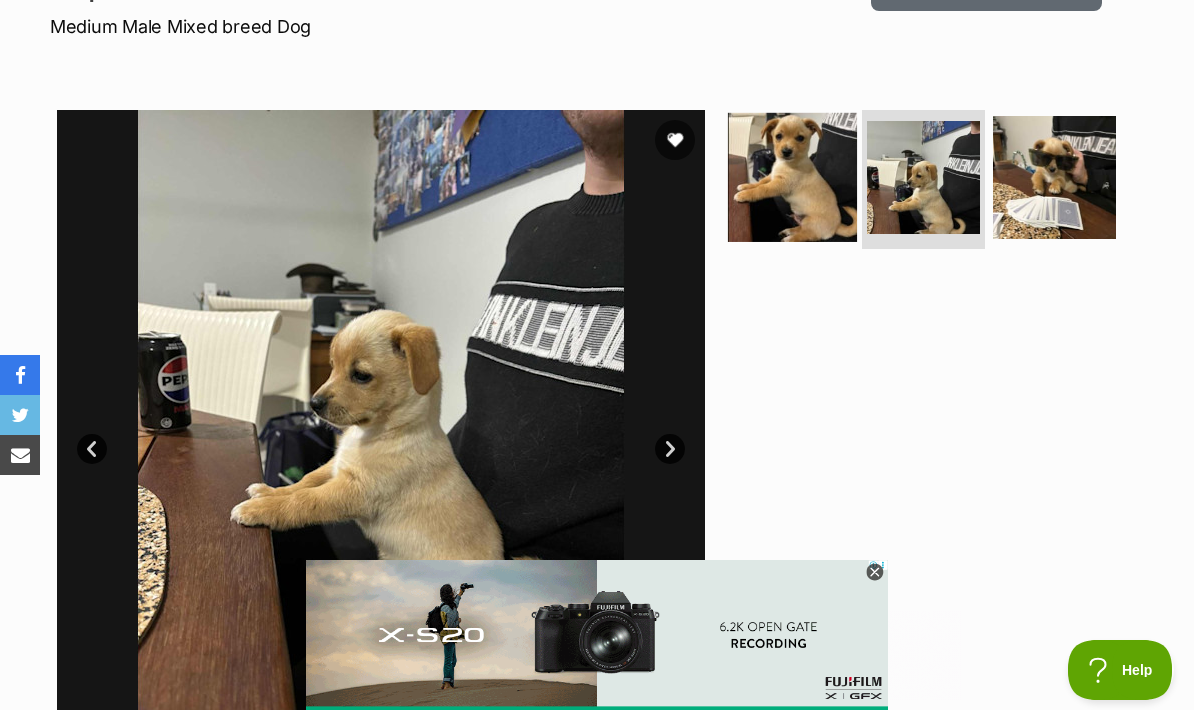 click at bounding box center (792, 176) 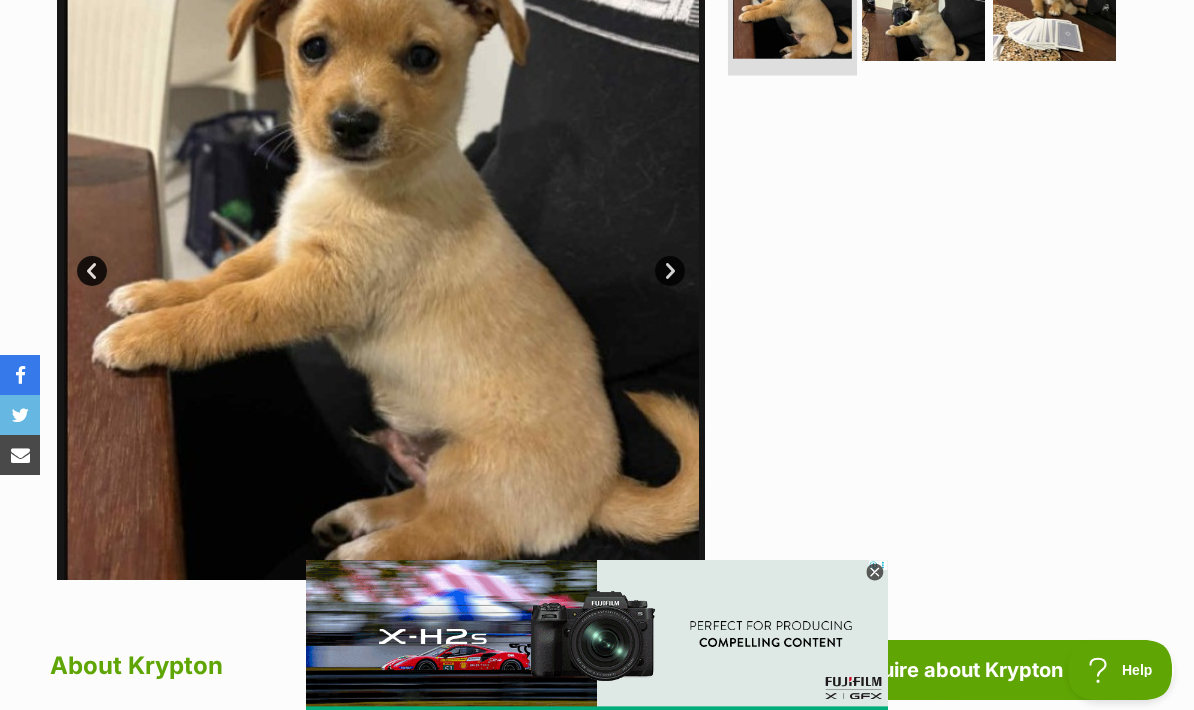 scroll, scrollTop: 222, scrollLeft: 0, axis: vertical 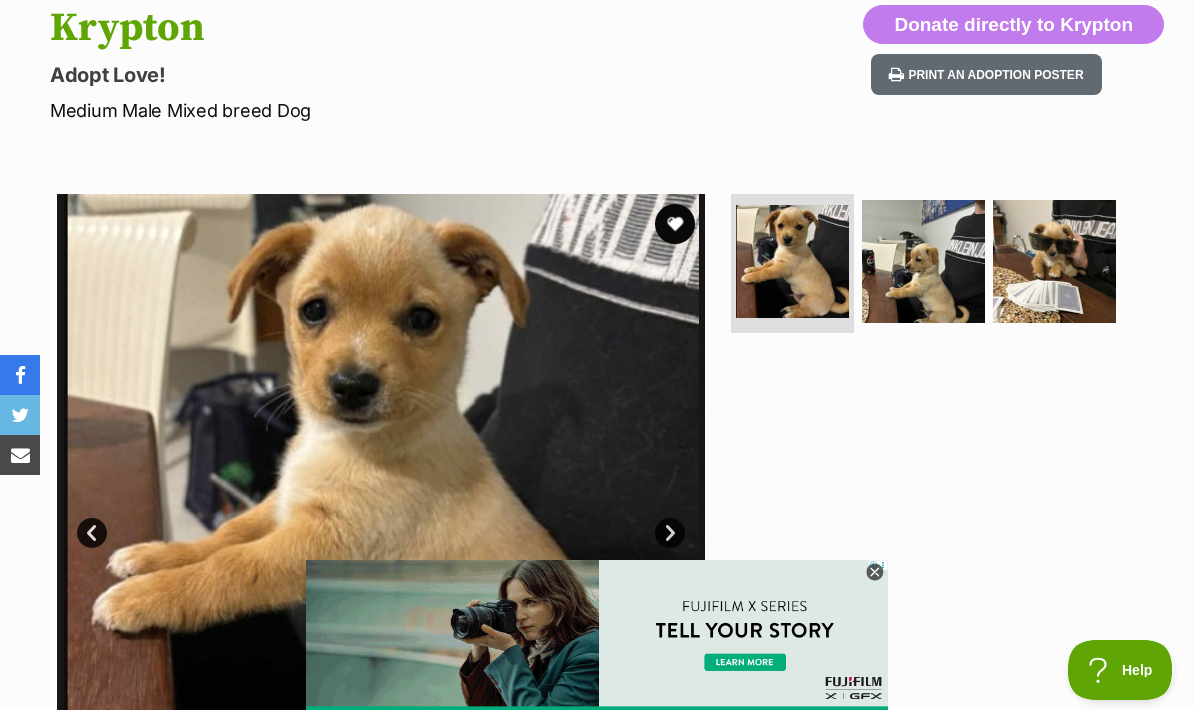 click at bounding box center (381, 518) 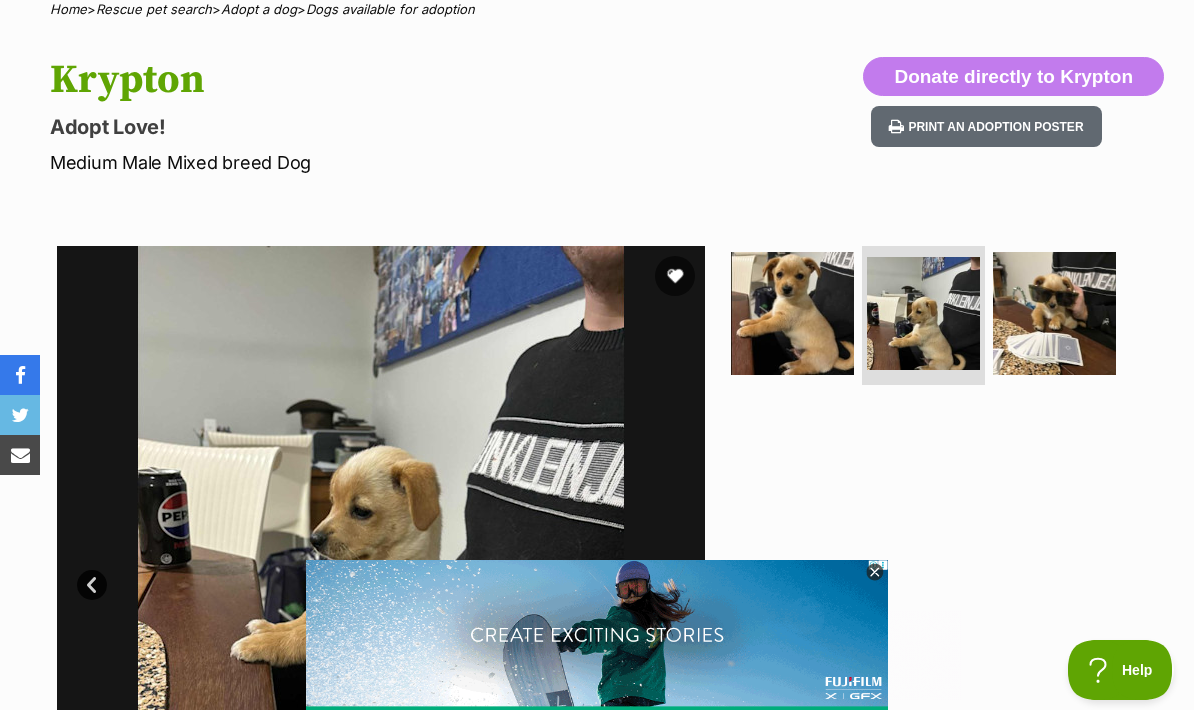 scroll, scrollTop: 11, scrollLeft: 0, axis: vertical 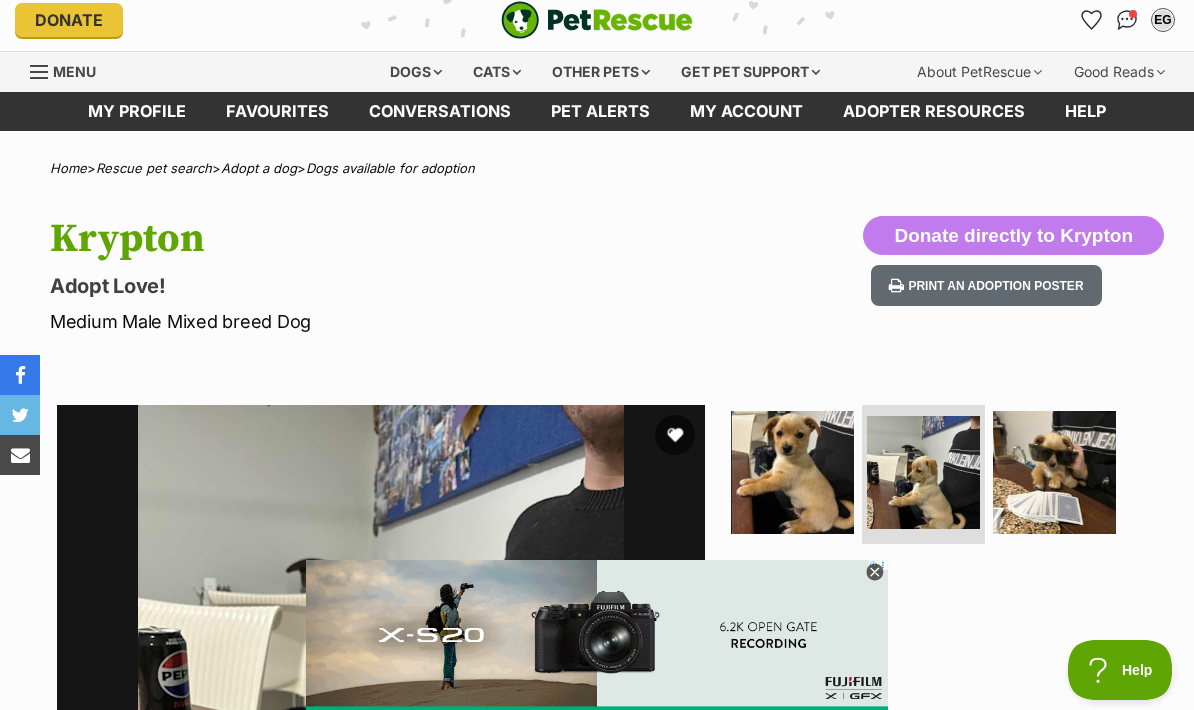 click on "Donate
PetRescue home
EG
My account
EG
Eliza Gearing
Edit profile
Log out
Pet alerts
Pet alert matches
Account settings
Change password
Dogs
Find a dog on PetRescue
View all dogs
Browse all of the doggos looking for a home
Senior dogs
Fill their golden years with love and happiness
Bonded pets
Dogs that need to be adopted together
Dogs looking for foster care
Dogs looking for a temporary home
Dog adoption assistance
How to set up an adopter profile
A guide to setting up your account
Pet adoption tips
Tips to boost your pet search
Creating and managing pet alerts
Get notified about a pawfect match!
Do you speak dog?" at bounding box center [597, 2531] 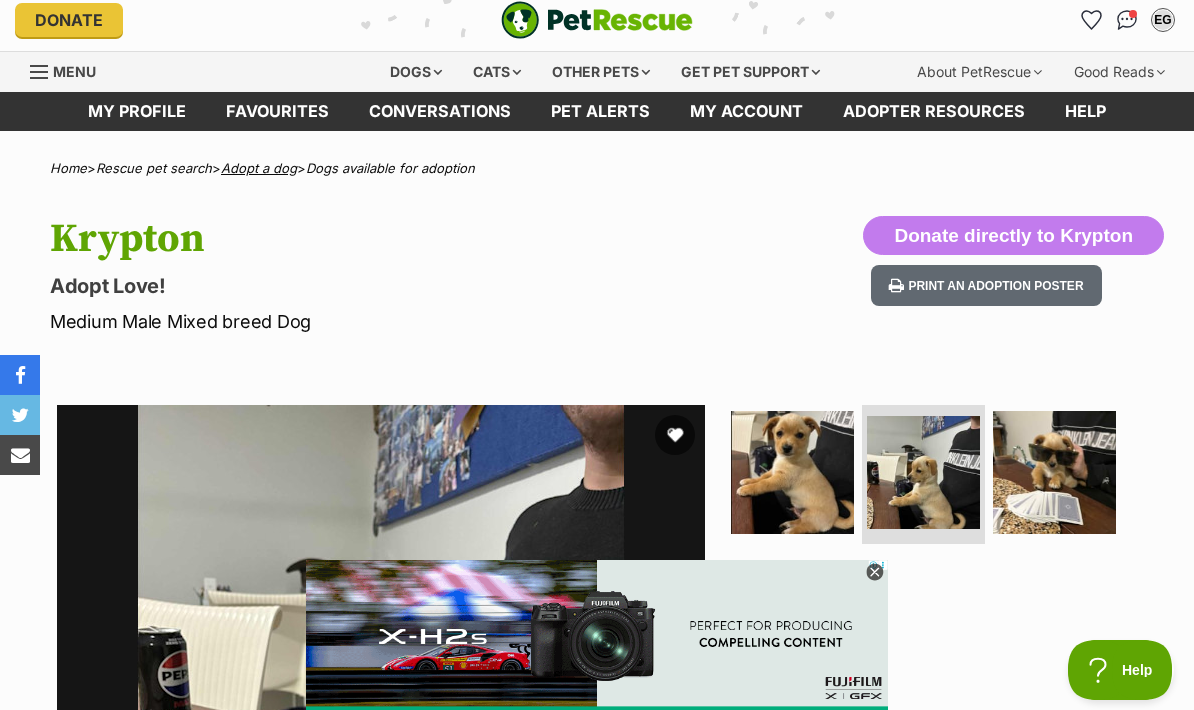 click on "Adopt a dog" at bounding box center [259, 168] 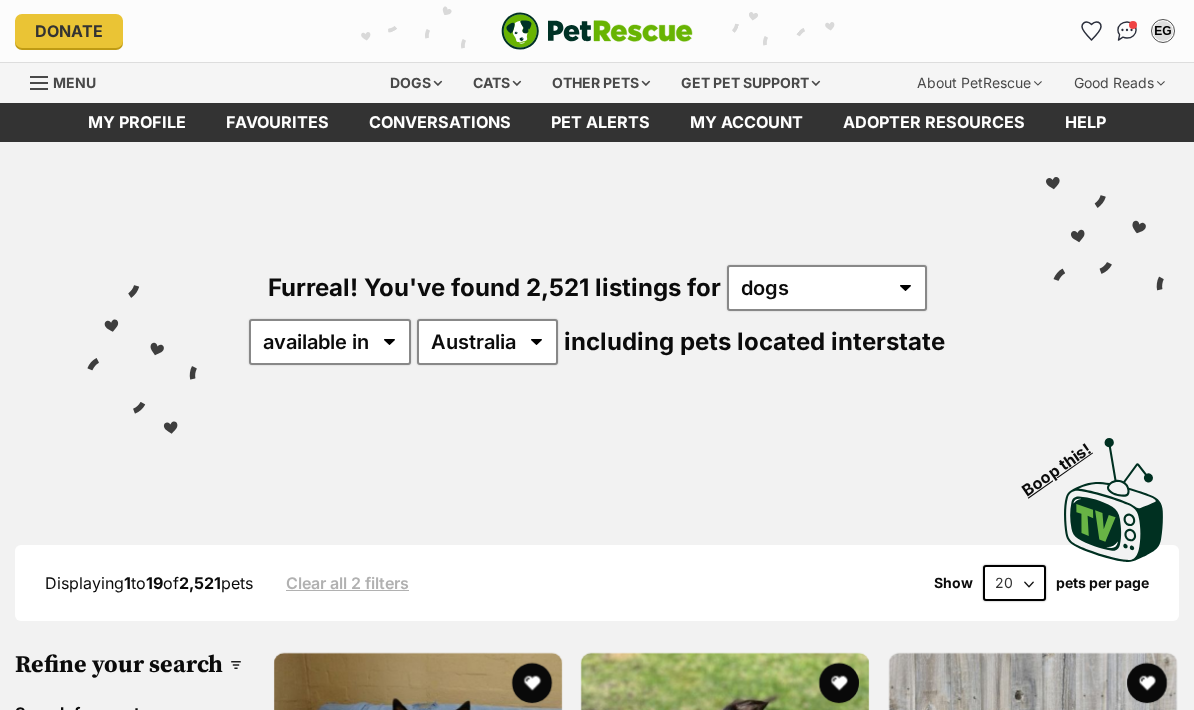 scroll, scrollTop: 0, scrollLeft: 0, axis: both 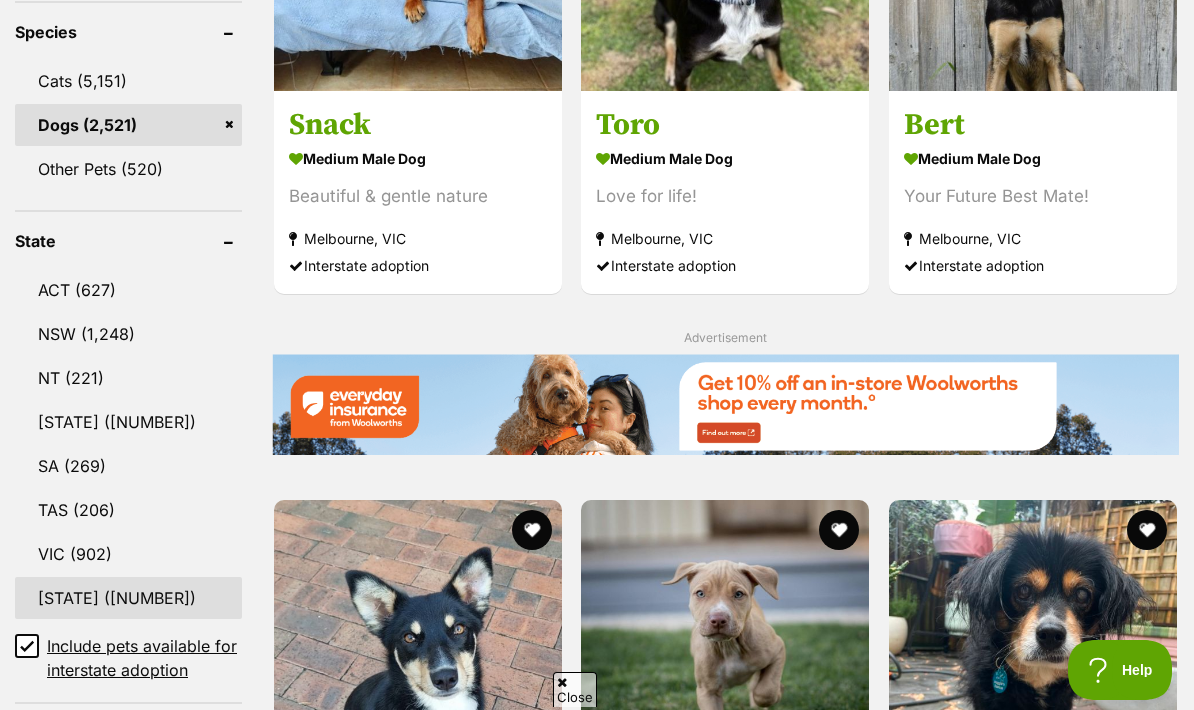 click on "[STATE] ([NUMBER])" at bounding box center (128, 598) 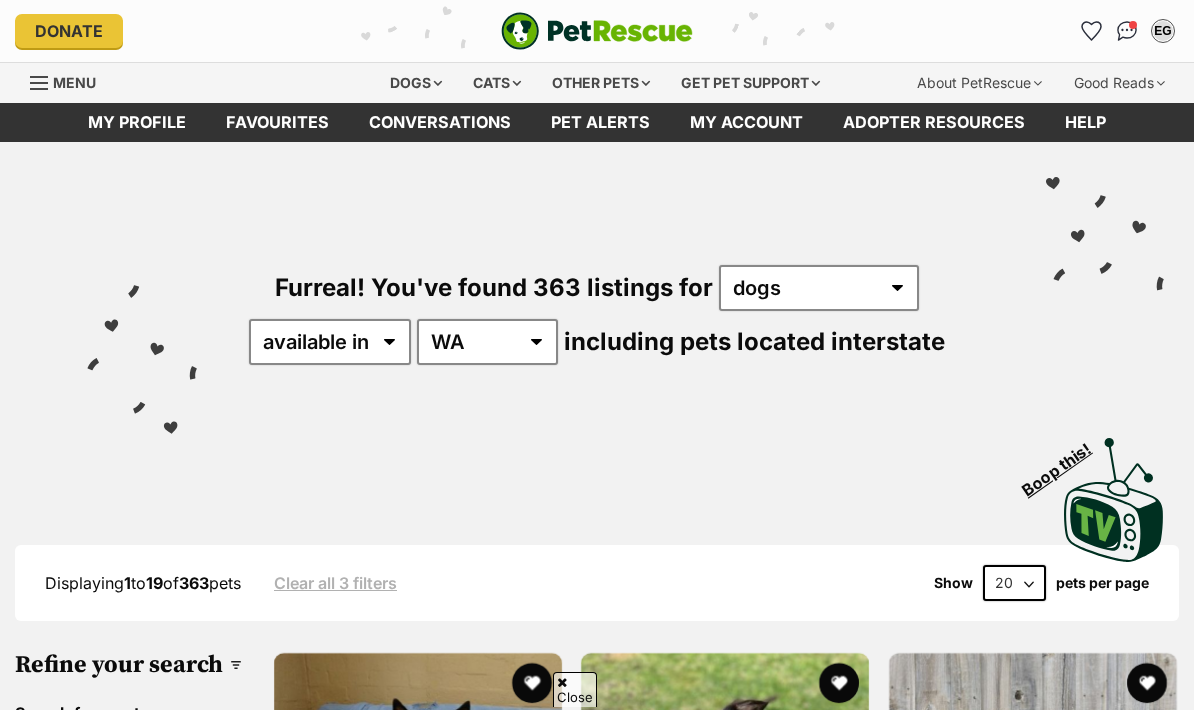 scroll, scrollTop: 594, scrollLeft: 0, axis: vertical 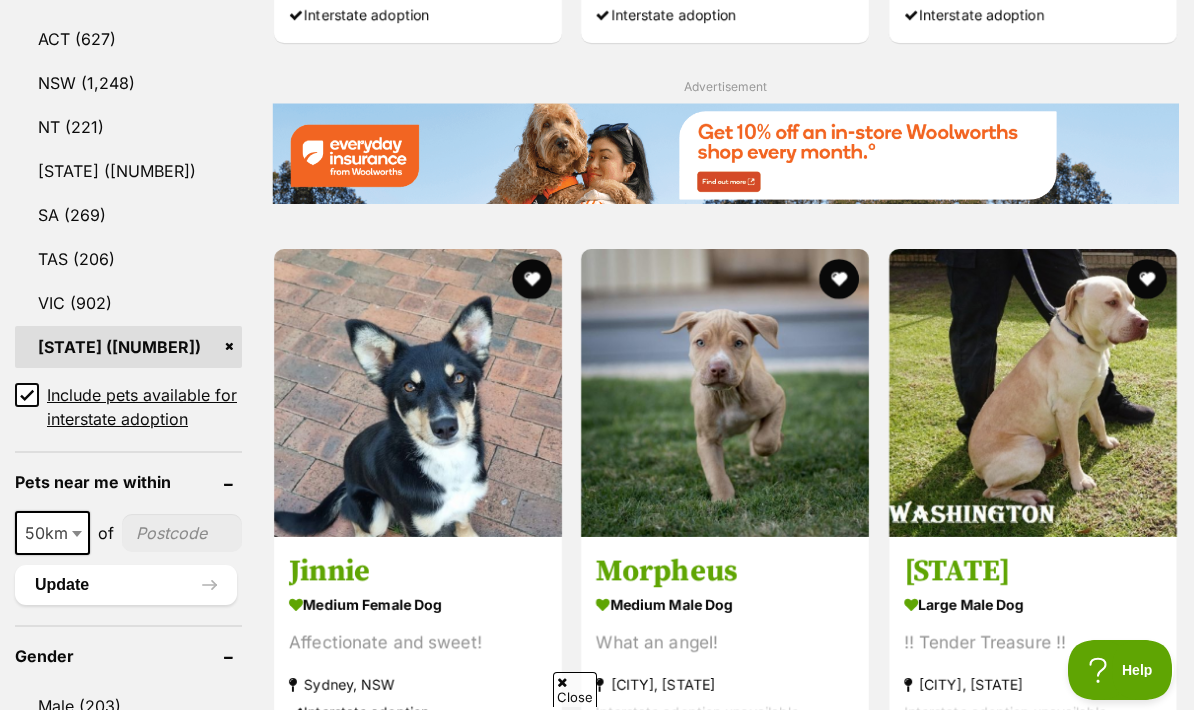 click on "Include pets available for interstate adoption" at bounding box center [27, 395] 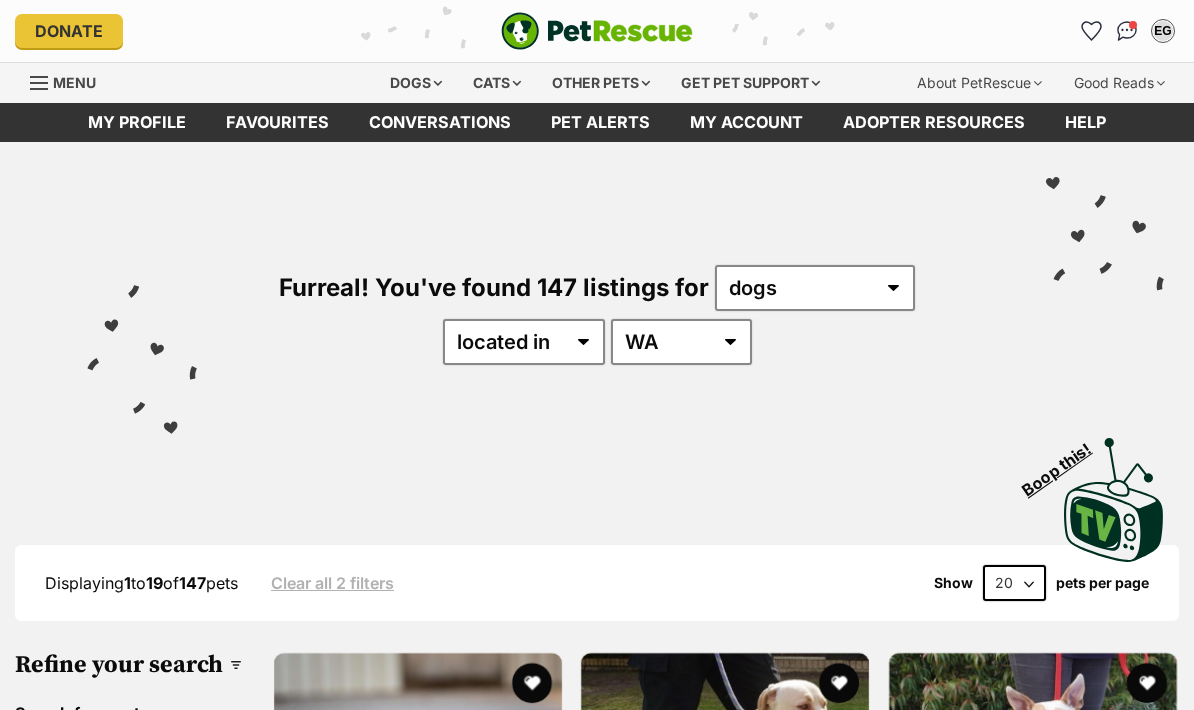 scroll, scrollTop: 0, scrollLeft: 0, axis: both 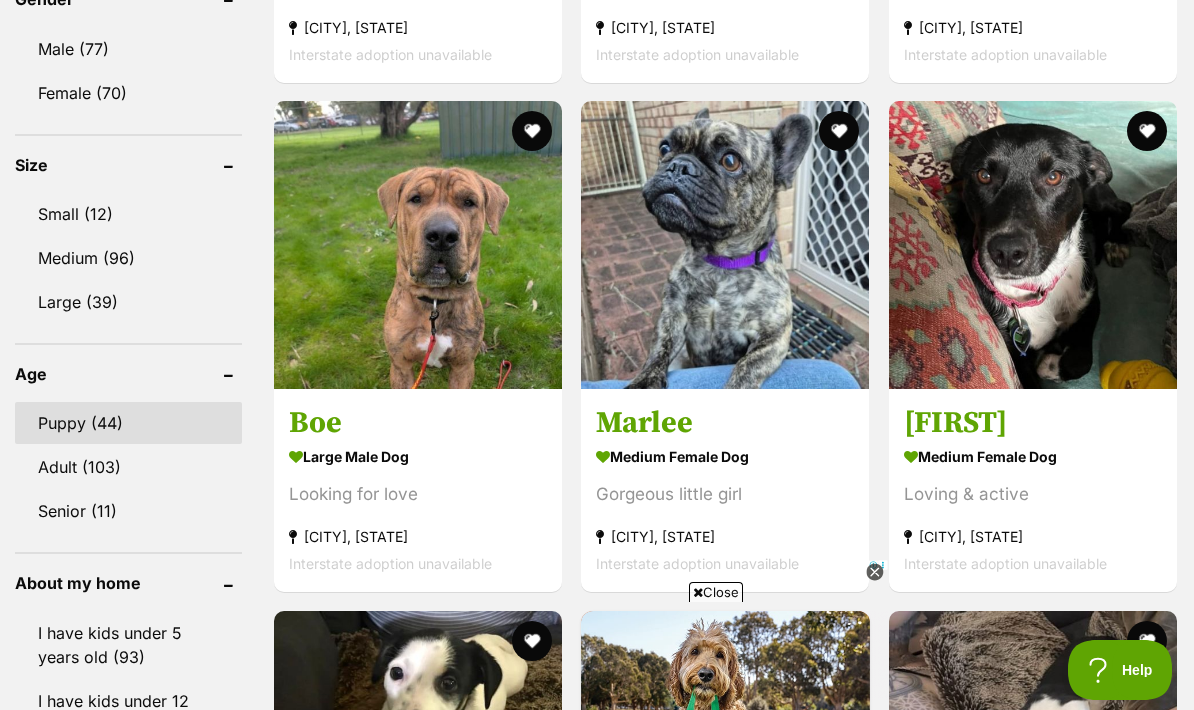 click on "Puppy (44)" at bounding box center (128, 423) 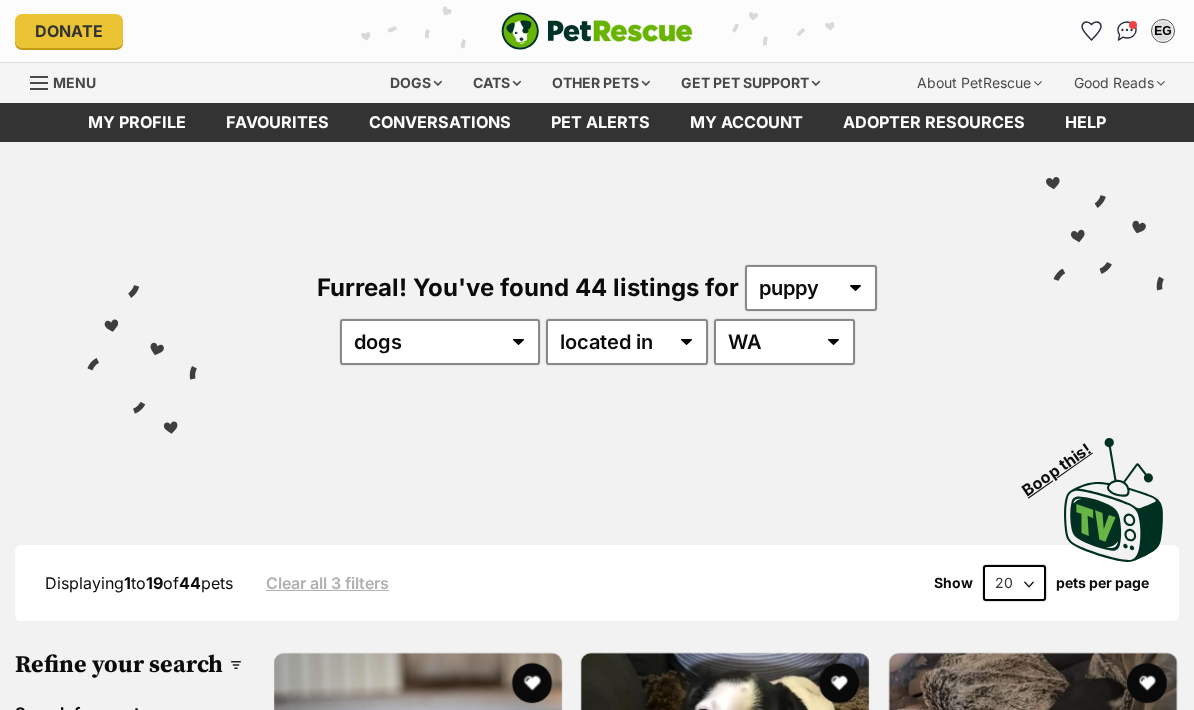 scroll, scrollTop: 117, scrollLeft: 0, axis: vertical 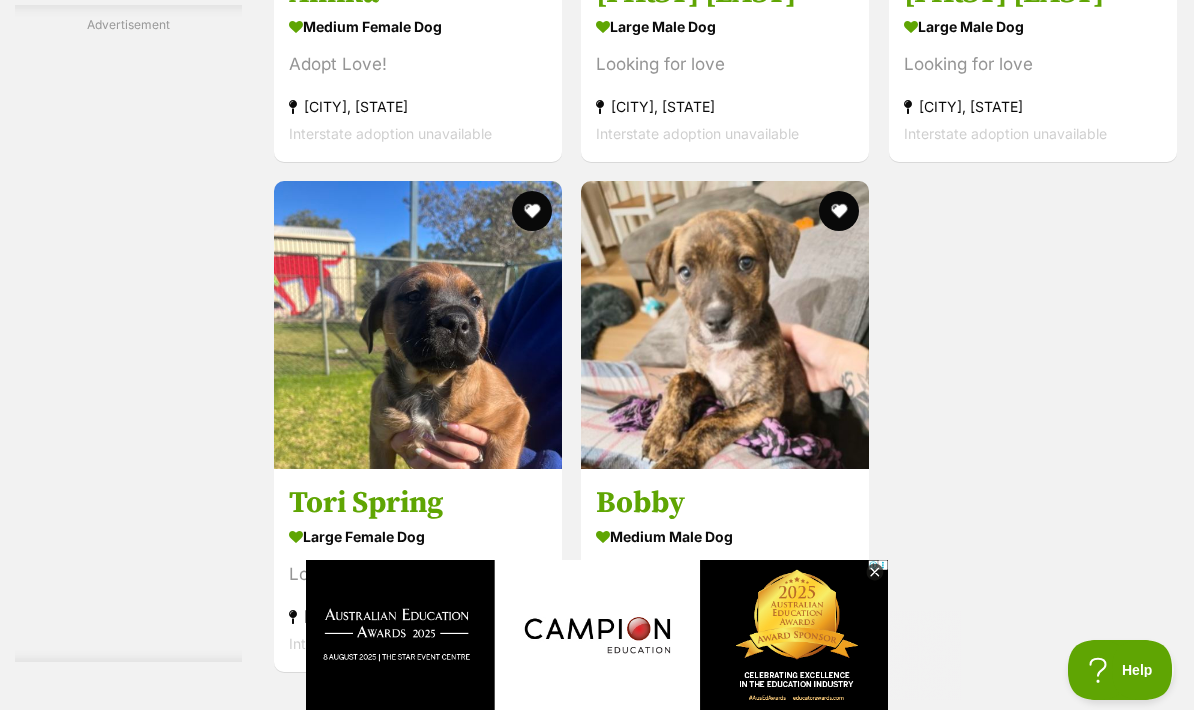 click on "Next" at bounding box center (725, 715) 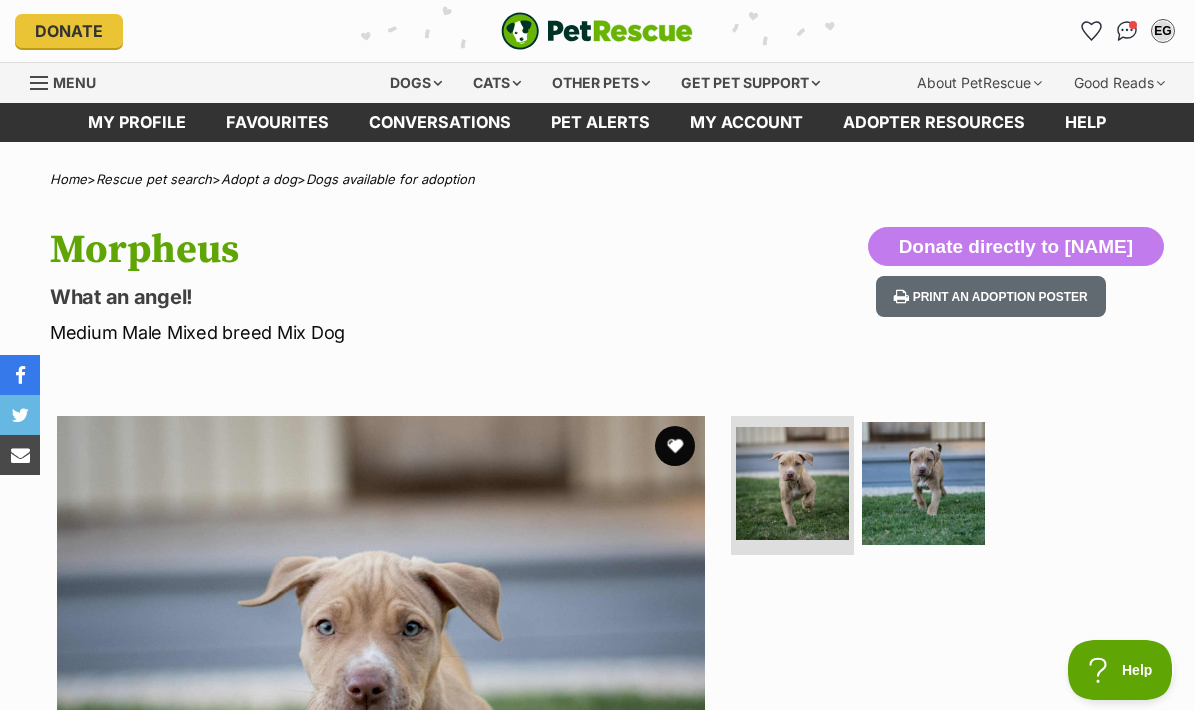 scroll, scrollTop: 0, scrollLeft: 0, axis: both 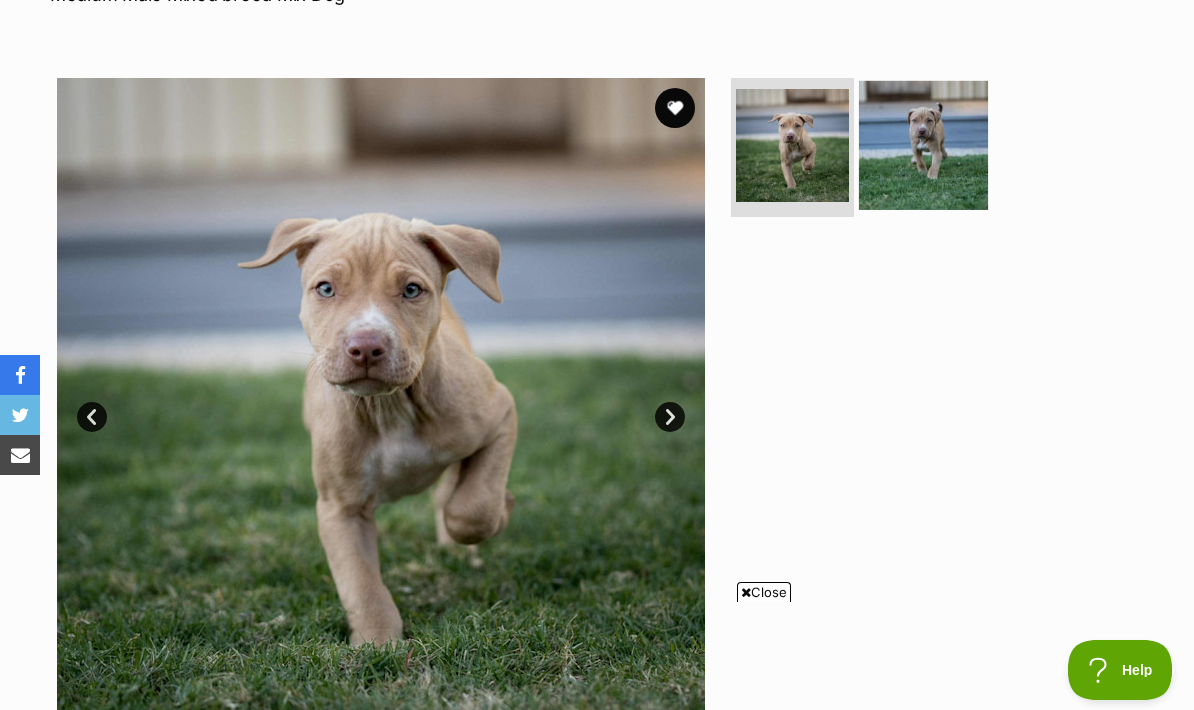 click at bounding box center (923, 144) 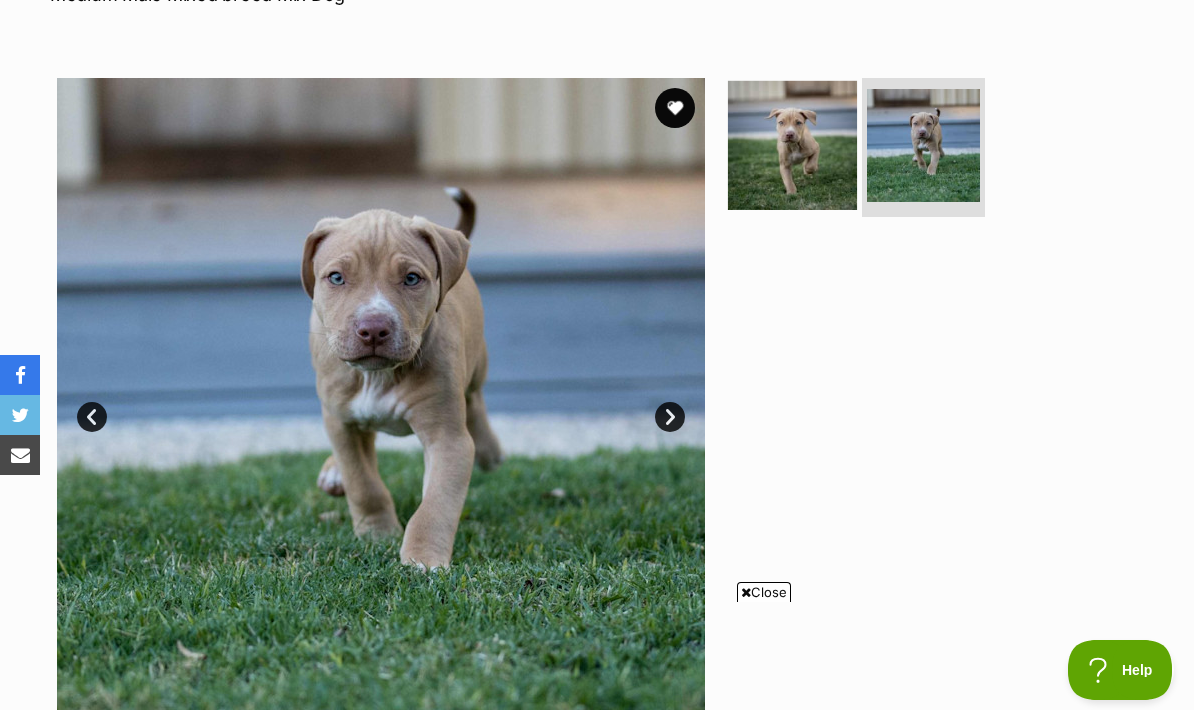 click at bounding box center (792, 144) 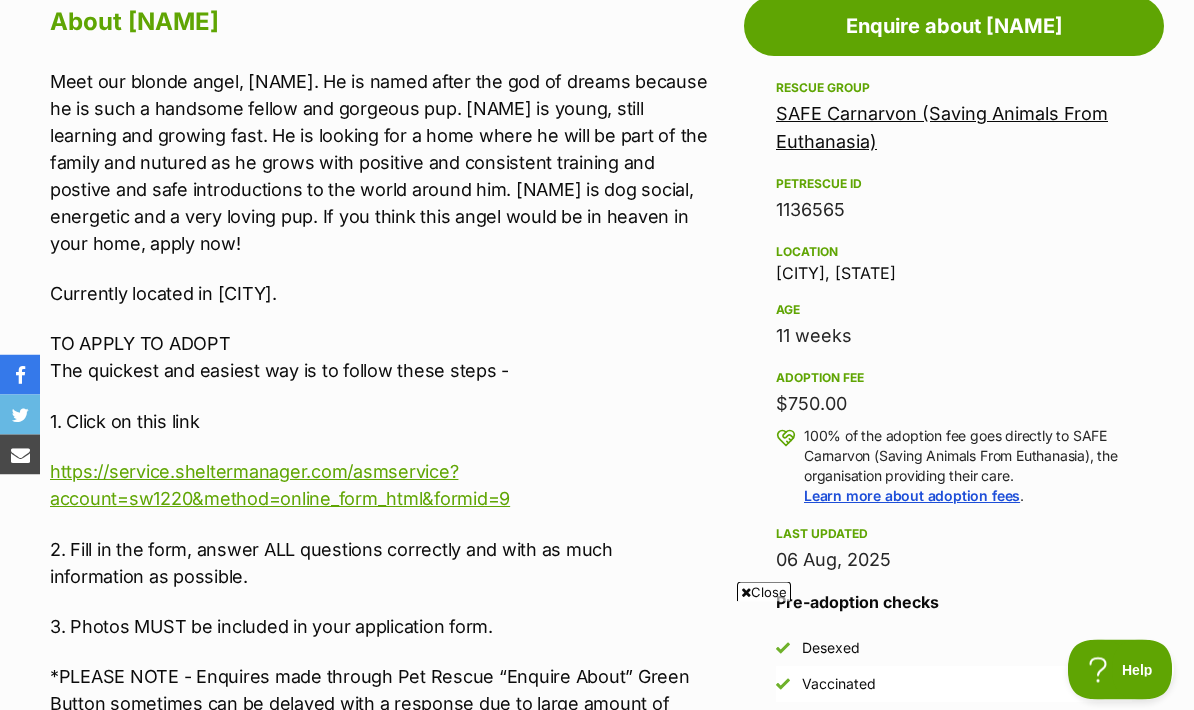 scroll, scrollTop: 1129, scrollLeft: 0, axis: vertical 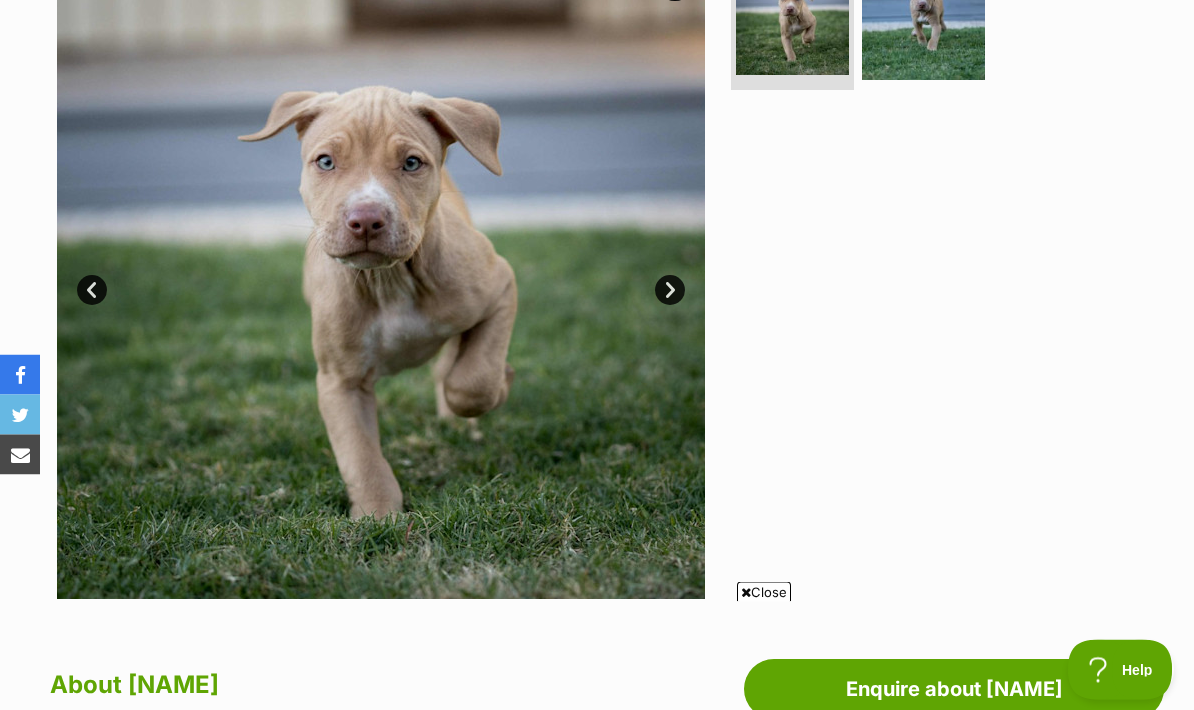 click on "Next" at bounding box center (670, 291) 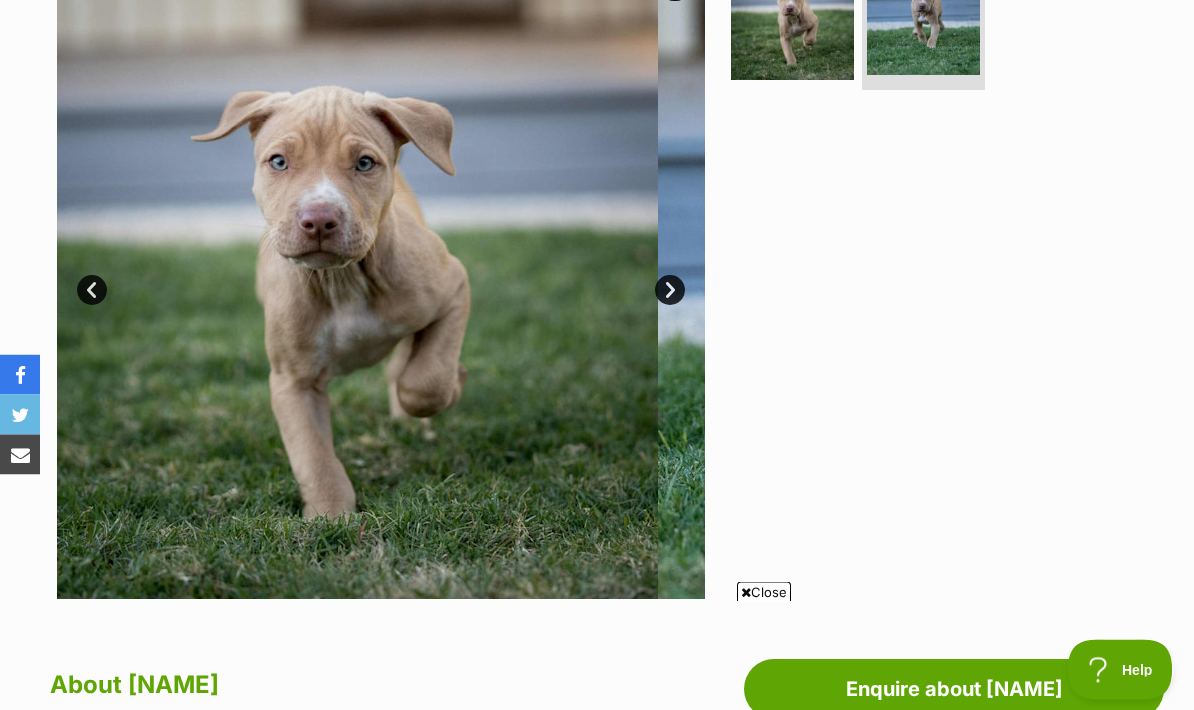 scroll, scrollTop: 465, scrollLeft: 0, axis: vertical 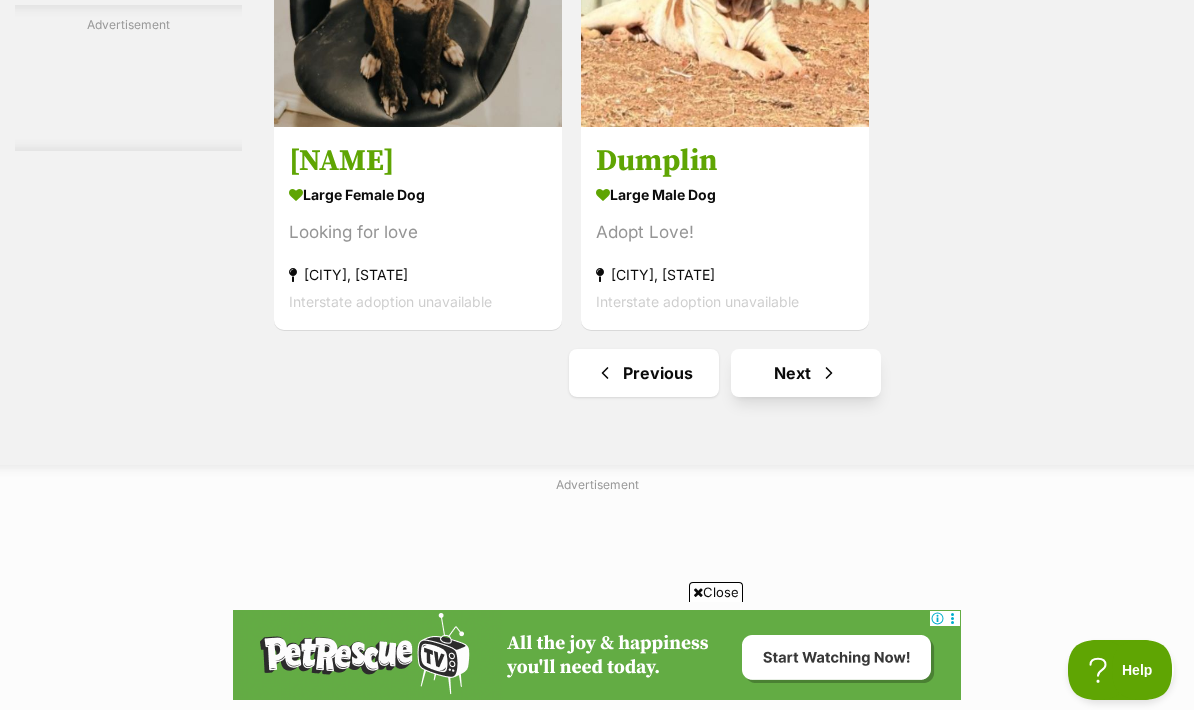 click on "Next" at bounding box center [806, 373] 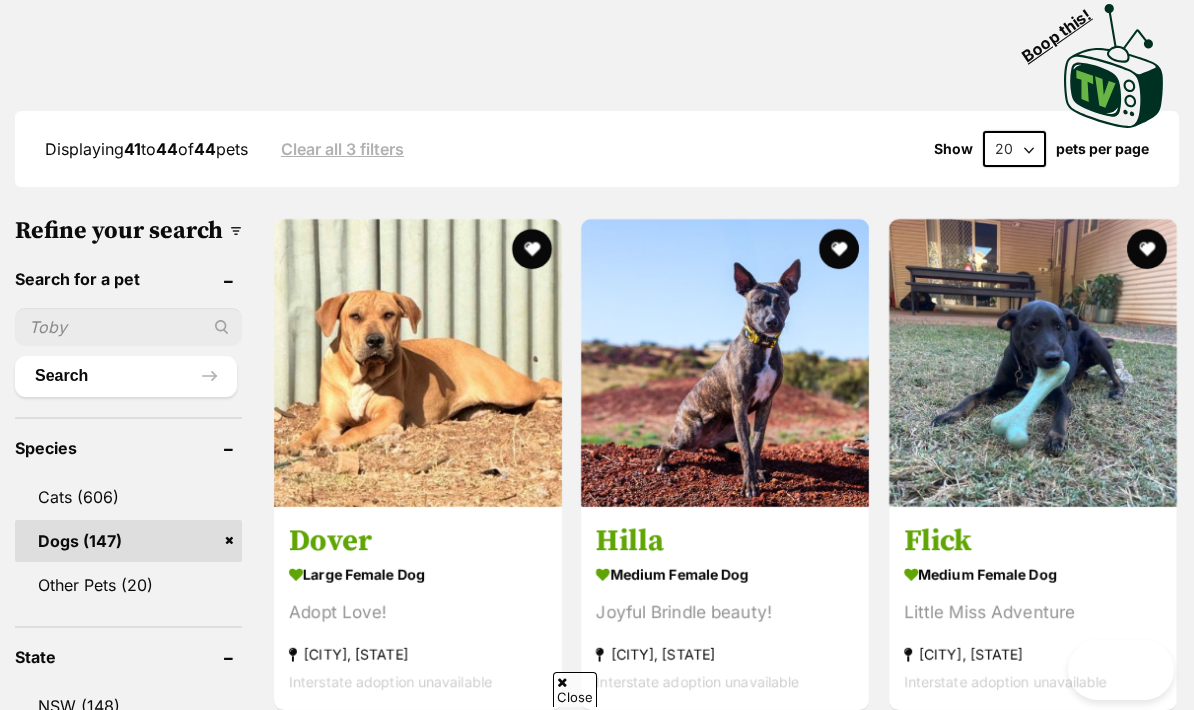 scroll, scrollTop: 0, scrollLeft: 0, axis: both 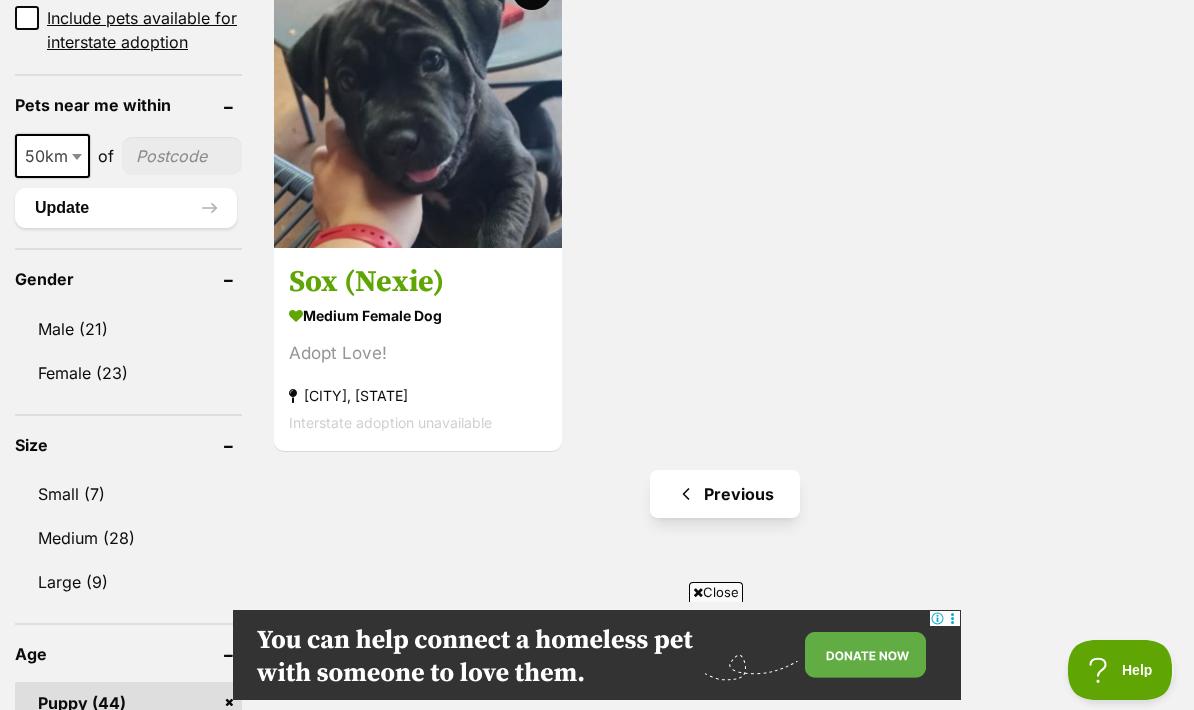 click on "Previous" at bounding box center (725, 494) 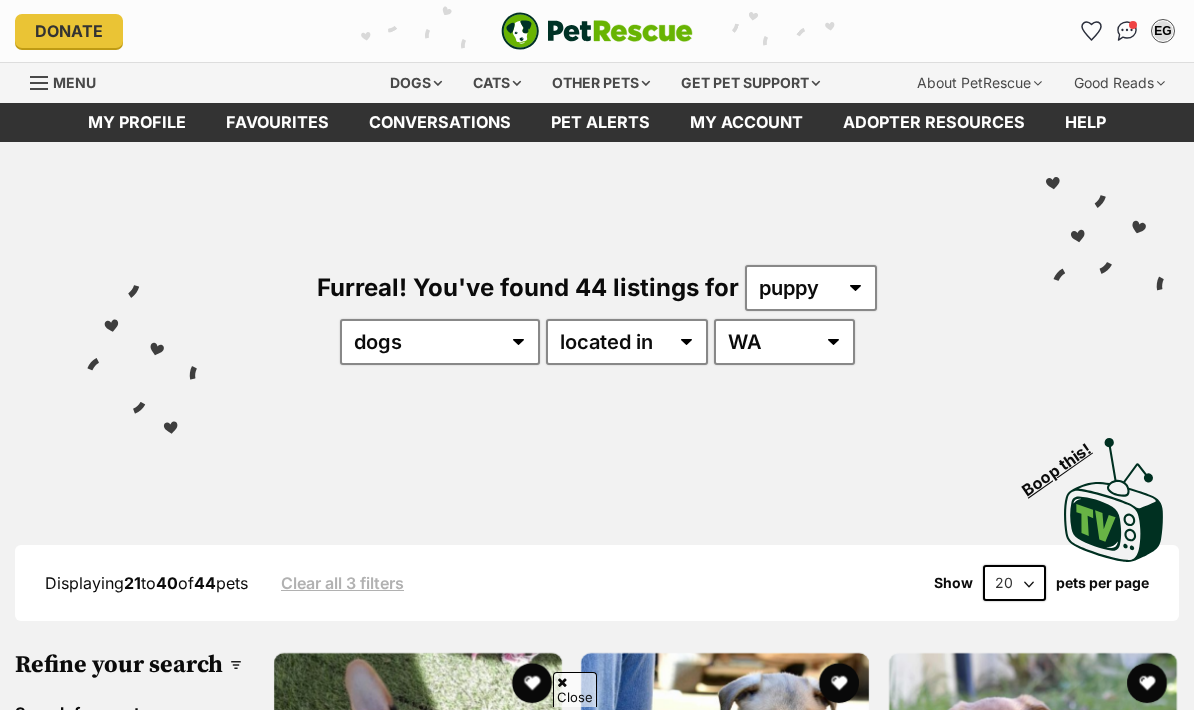 scroll, scrollTop: 865, scrollLeft: 0, axis: vertical 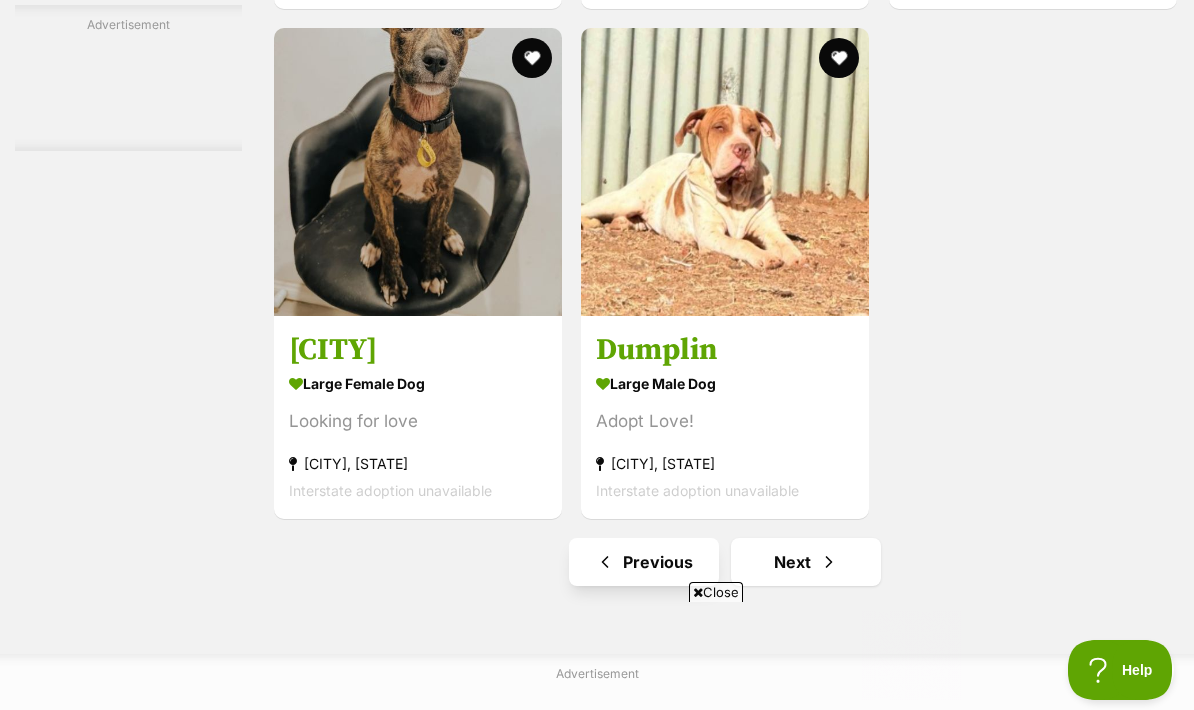 click on "Previous" at bounding box center [644, 562] 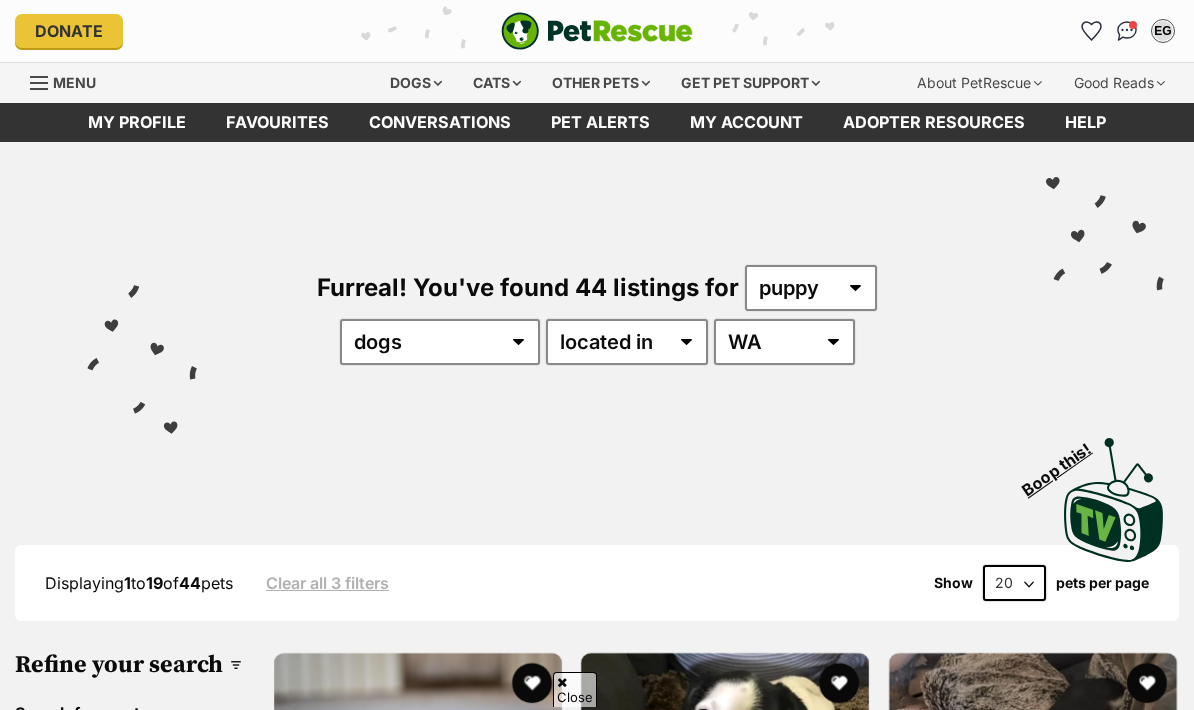 scroll, scrollTop: 221, scrollLeft: 0, axis: vertical 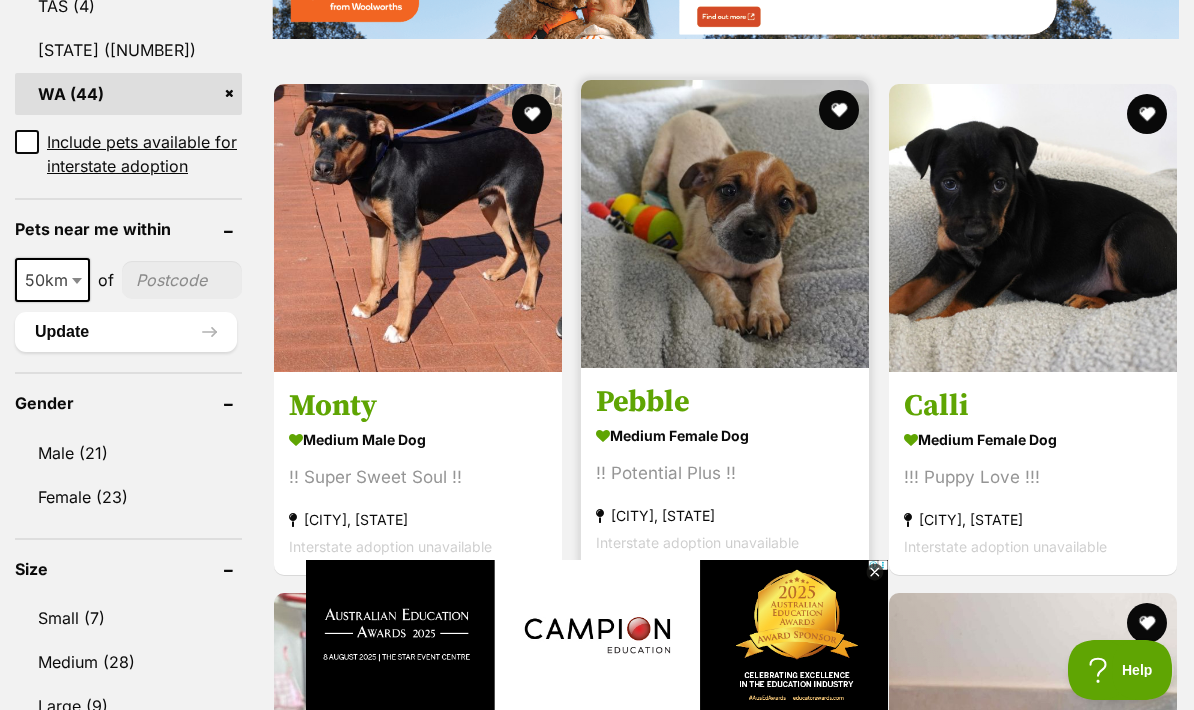 click on "Pebble" at bounding box center (725, 401) 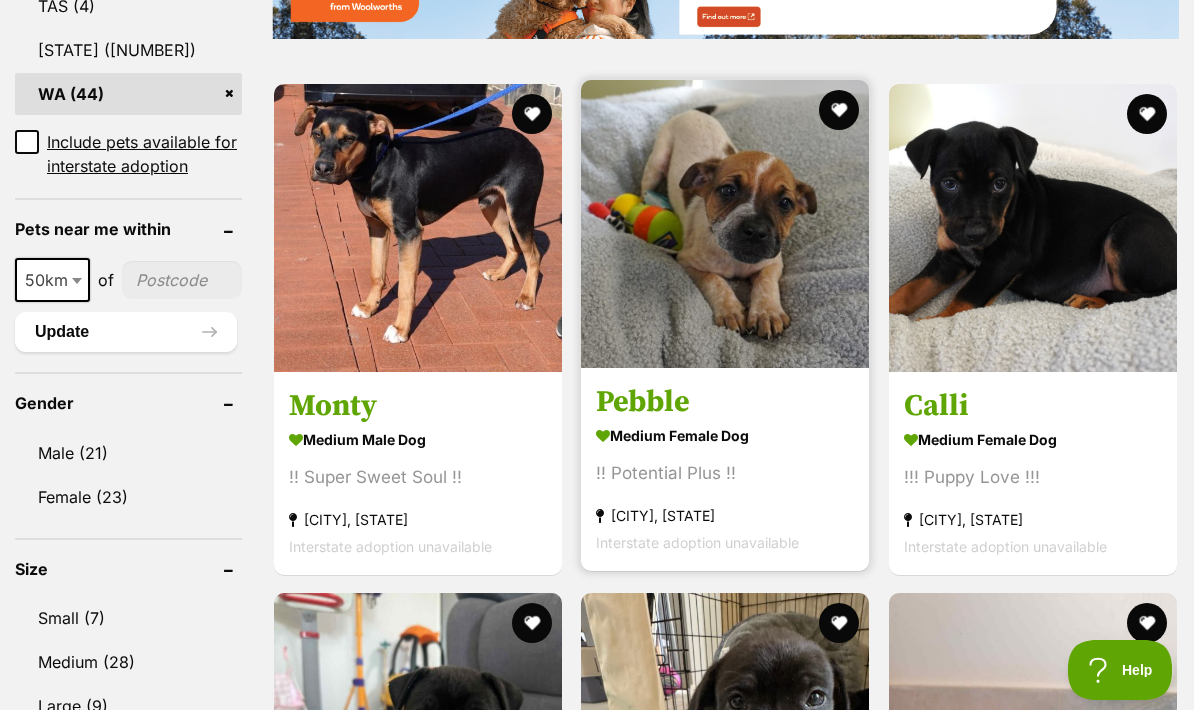 scroll, scrollTop: 1346, scrollLeft: 0, axis: vertical 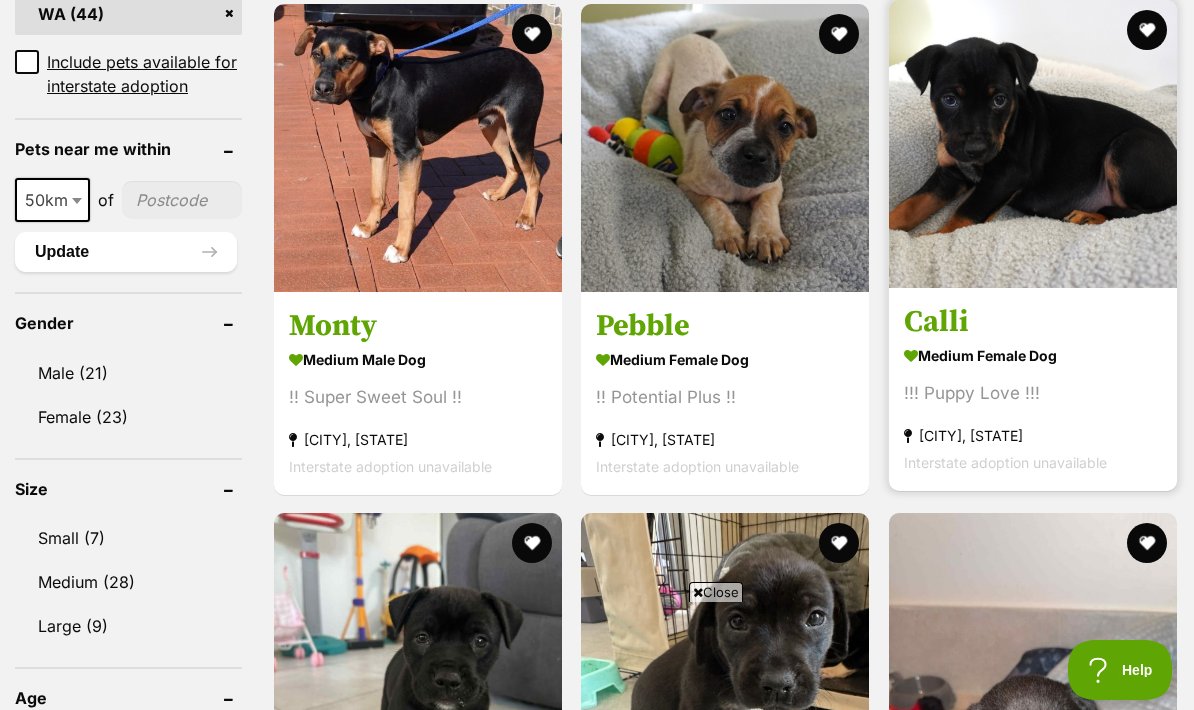 click on "Calli" at bounding box center [1033, 321] 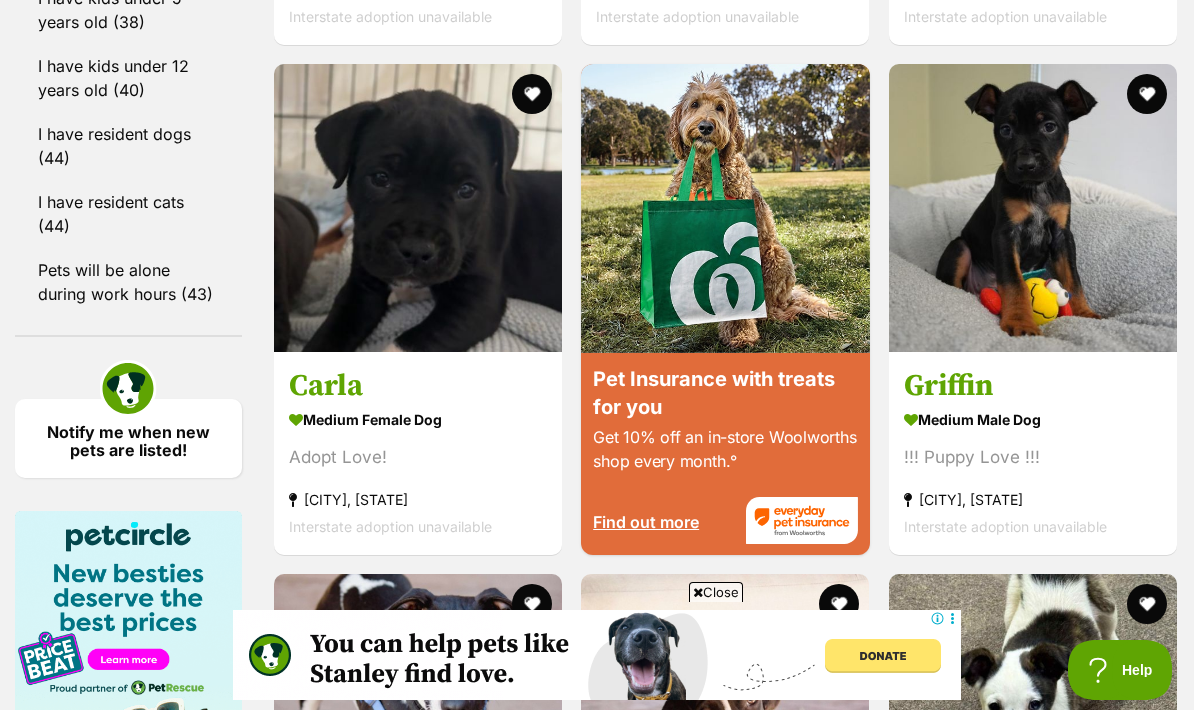 scroll, scrollTop: 2274, scrollLeft: 0, axis: vertical 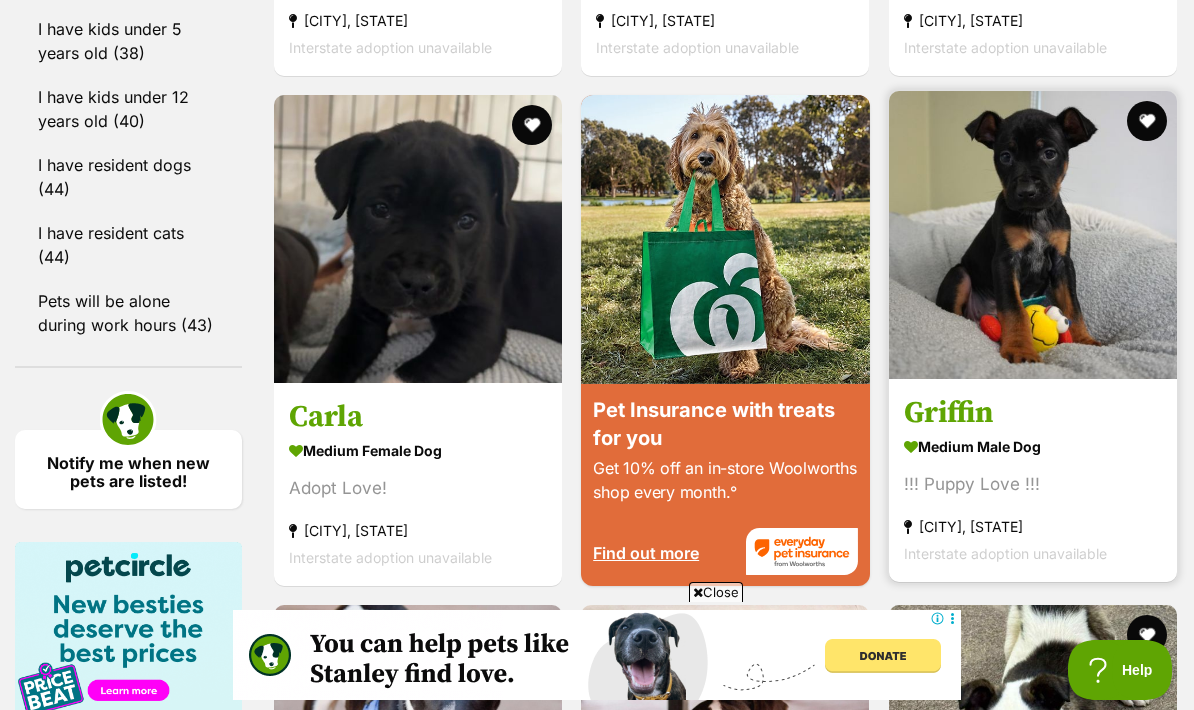 click on "Griffin" at bounding box center (1033, 413) 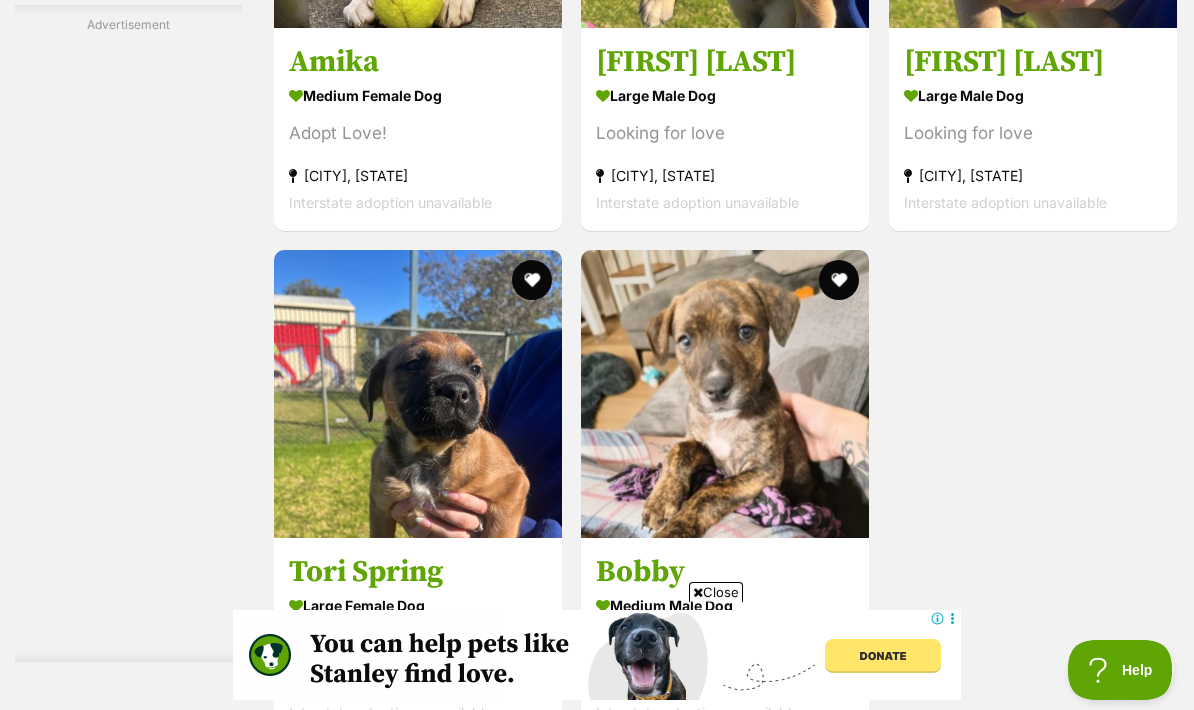 scroll, scrollTop: 3672, scrollLeft: 0, axis: vertical 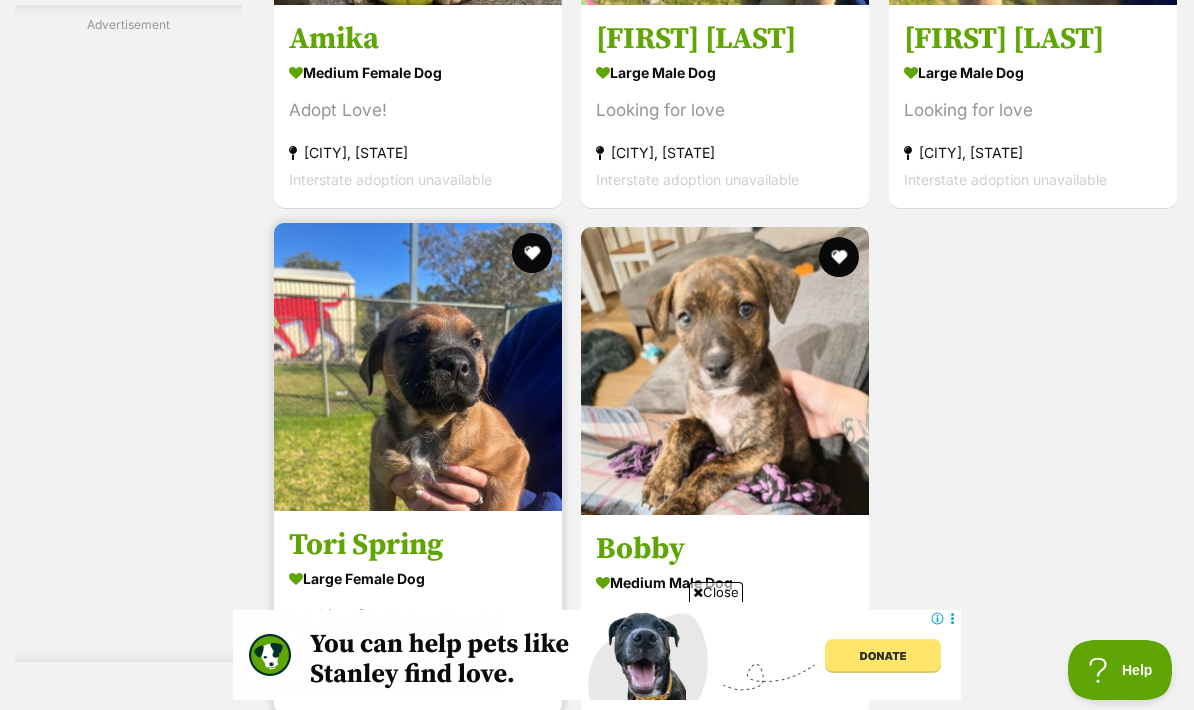 click on "Tori Spring" at bounding box center (418, 544) 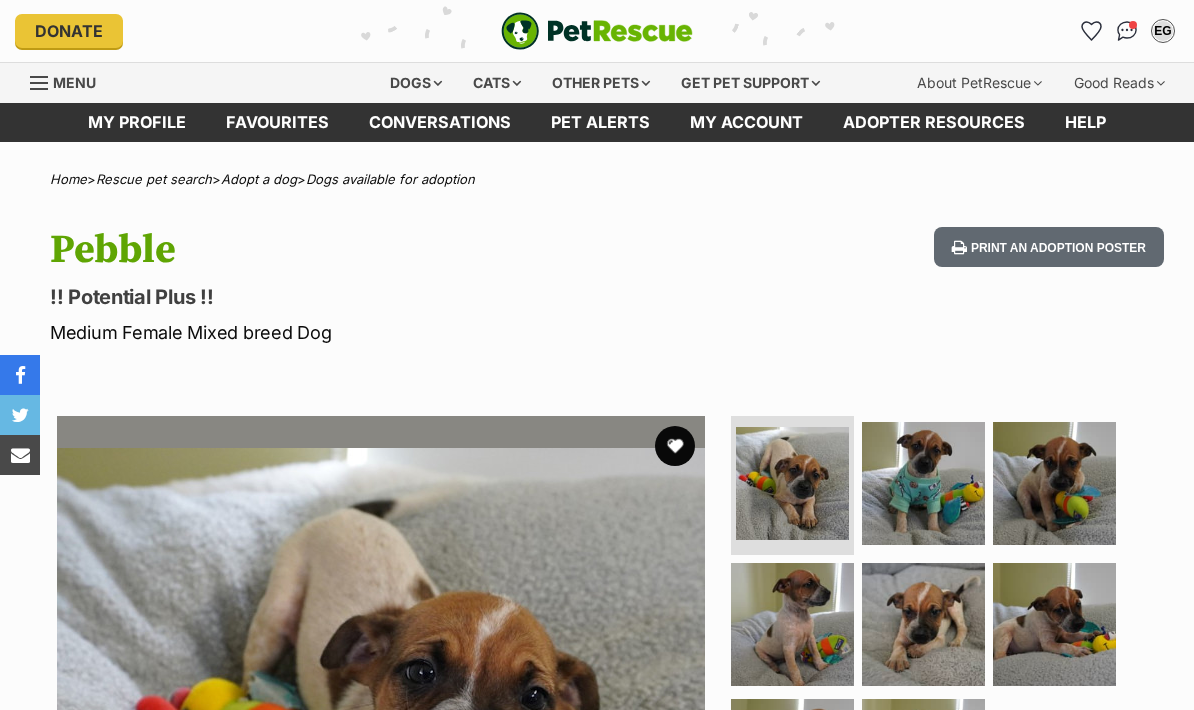 scroll, scrollTop: 0, scrollLeft: 0, axis: both 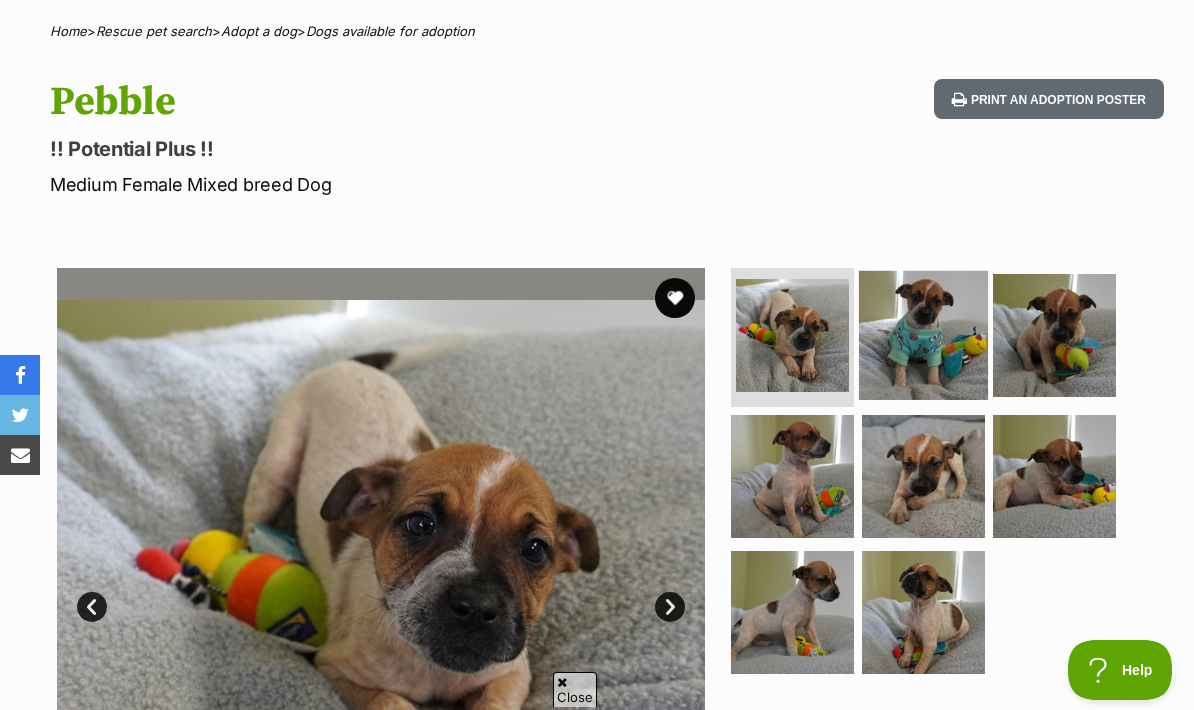 click at bounding box center (923, 334) 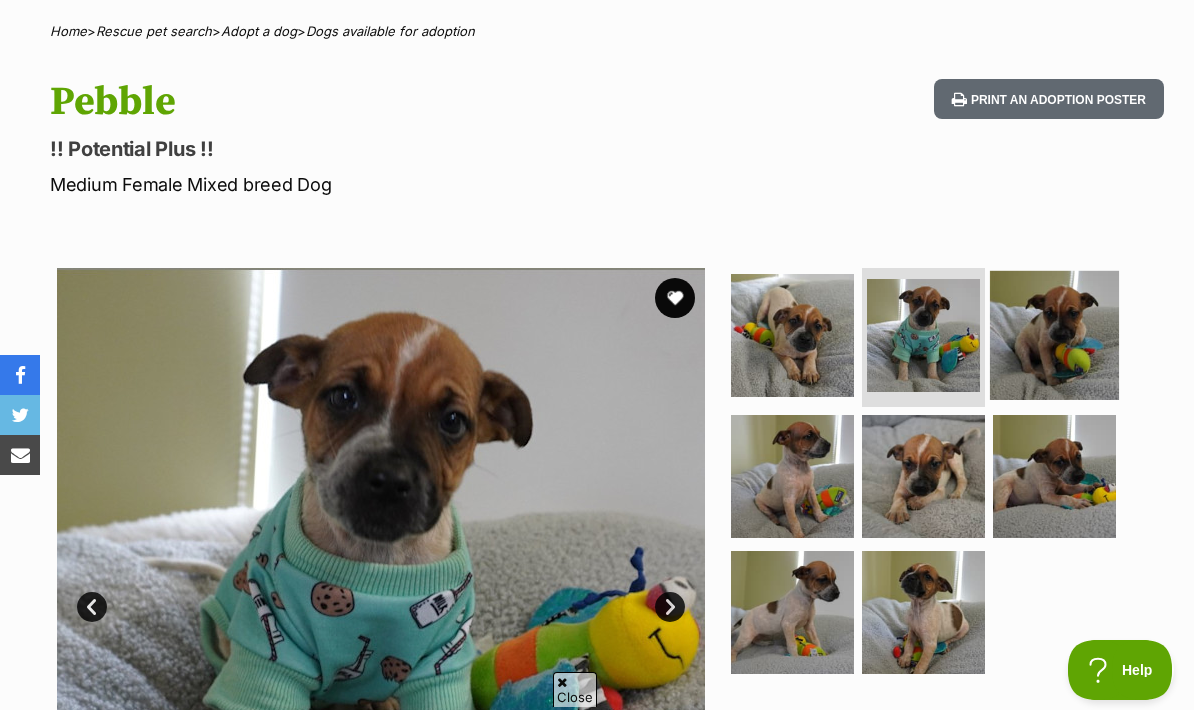 click at bounding box center (1054, 334) 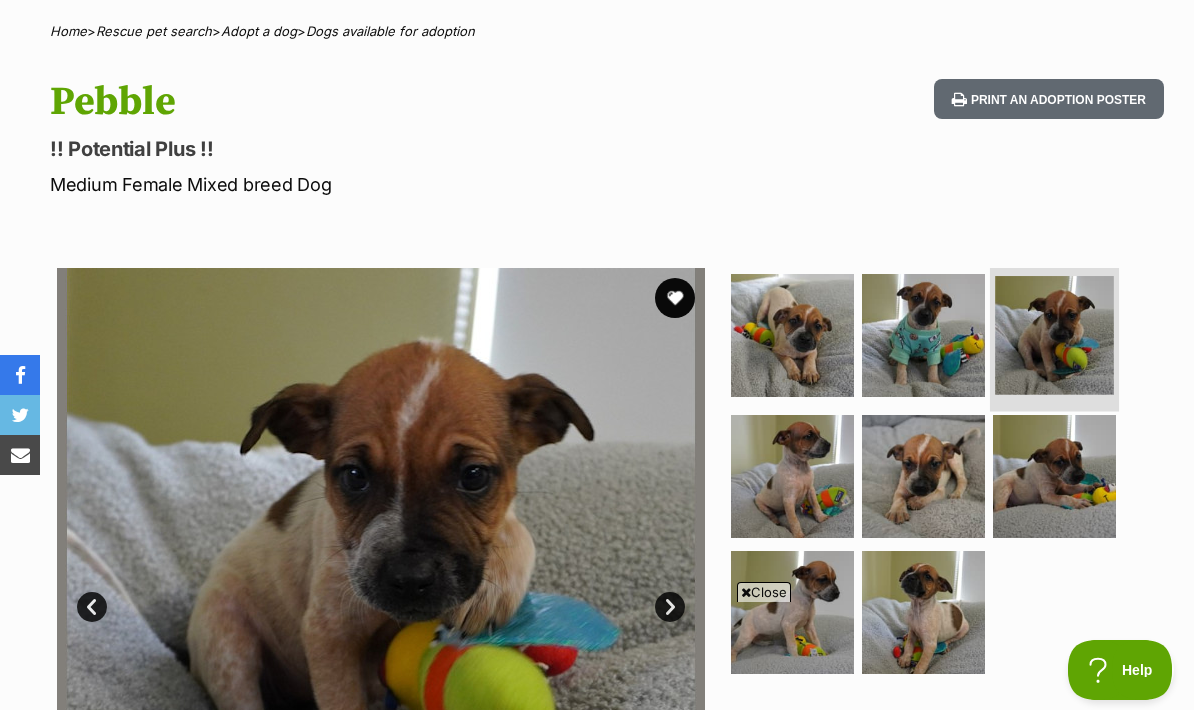 scroll, scrollTop: 0, scrollLeft: 0, axis: both 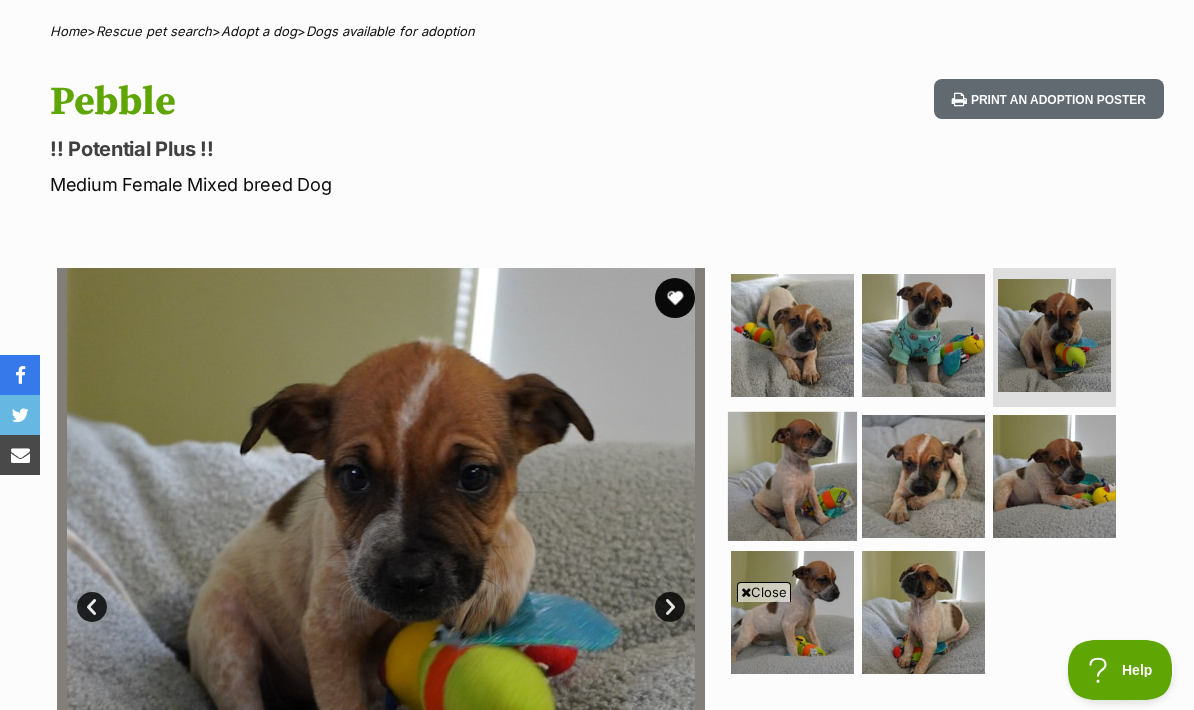click at bounding box center (792, 476) 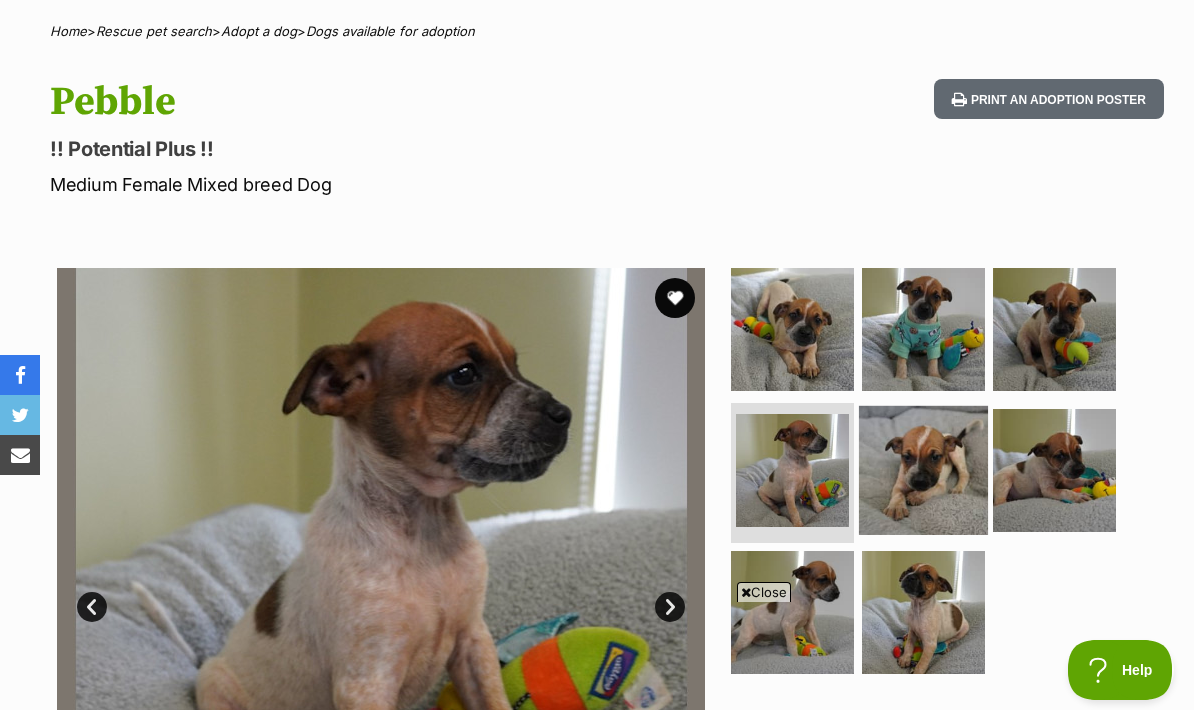 click at bounding box center (923, 470) 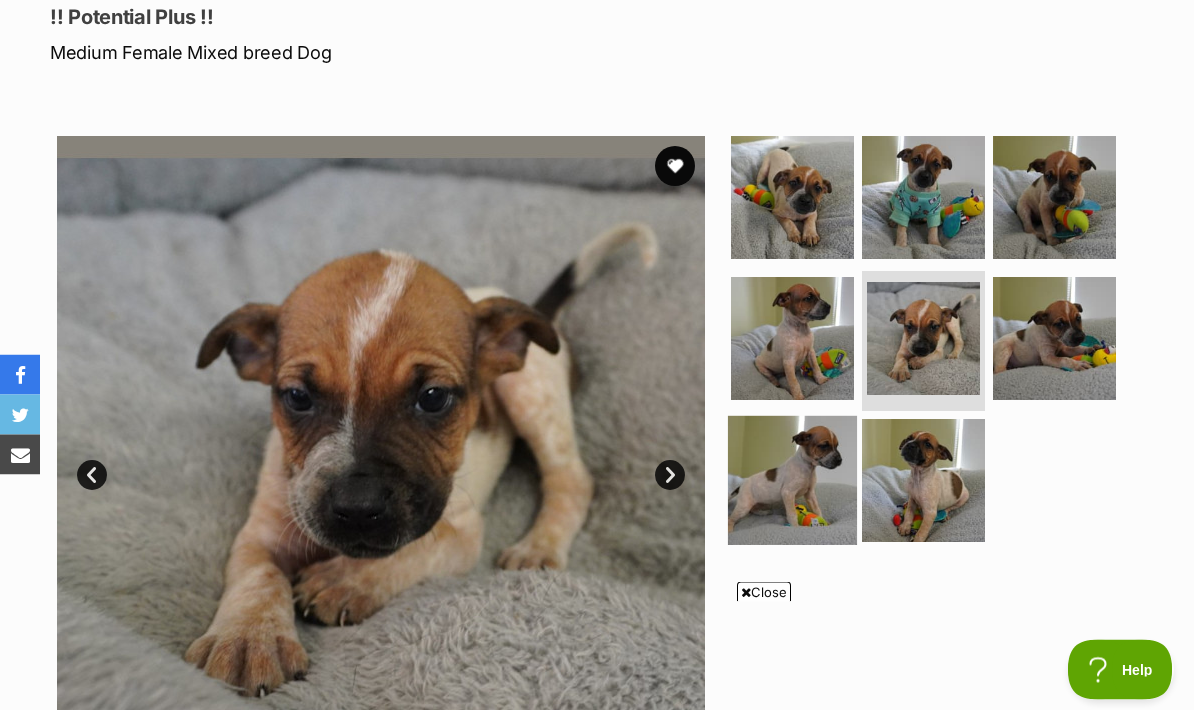scroll, scrollTop: 280, scrollLeft: 0, axis: vertical 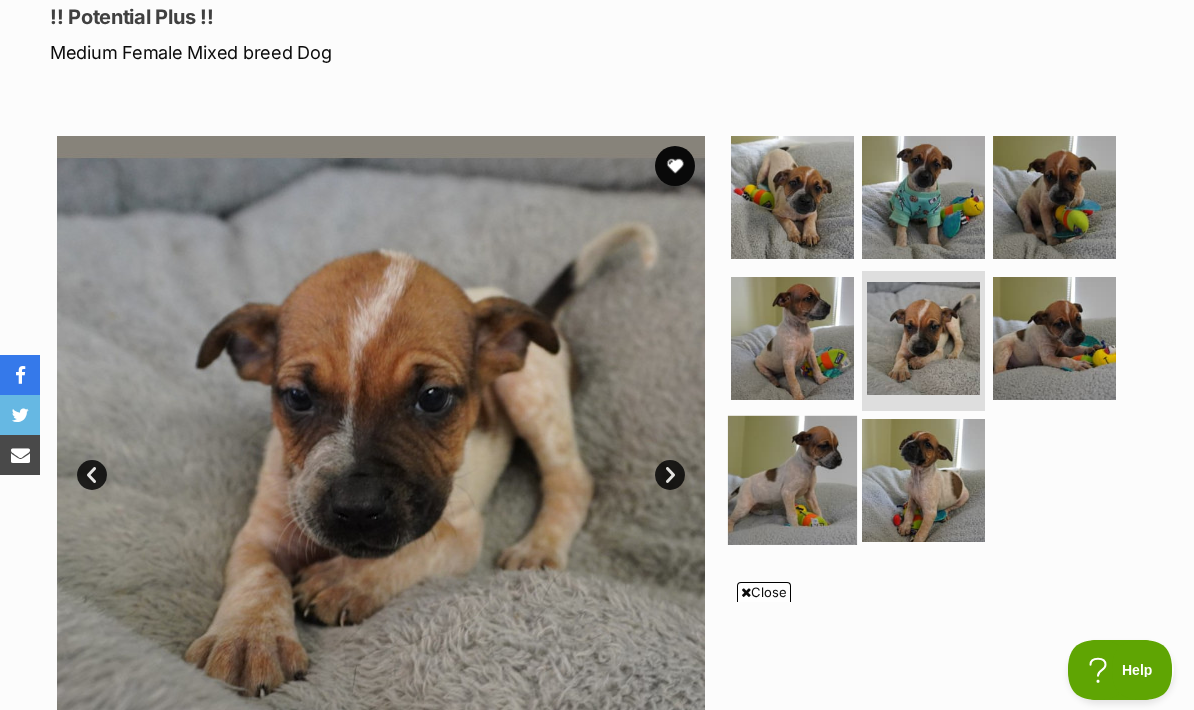 click at bounding box center [792, 480] 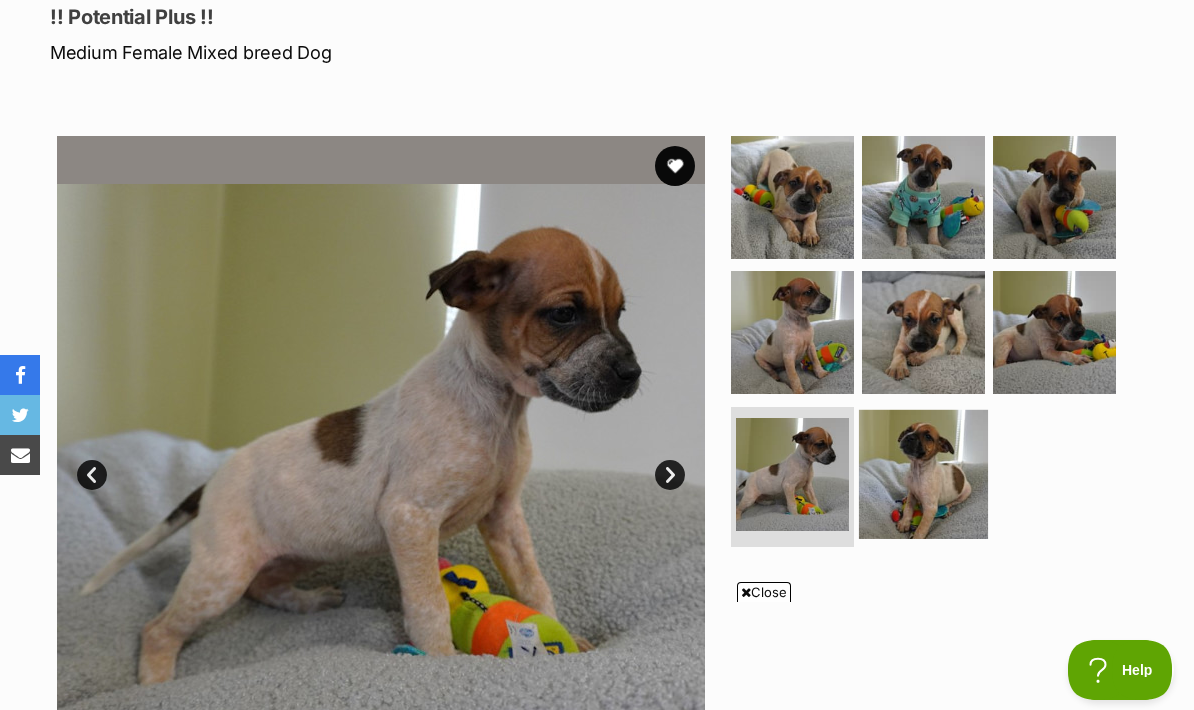 click at bounding box center [923, 474] 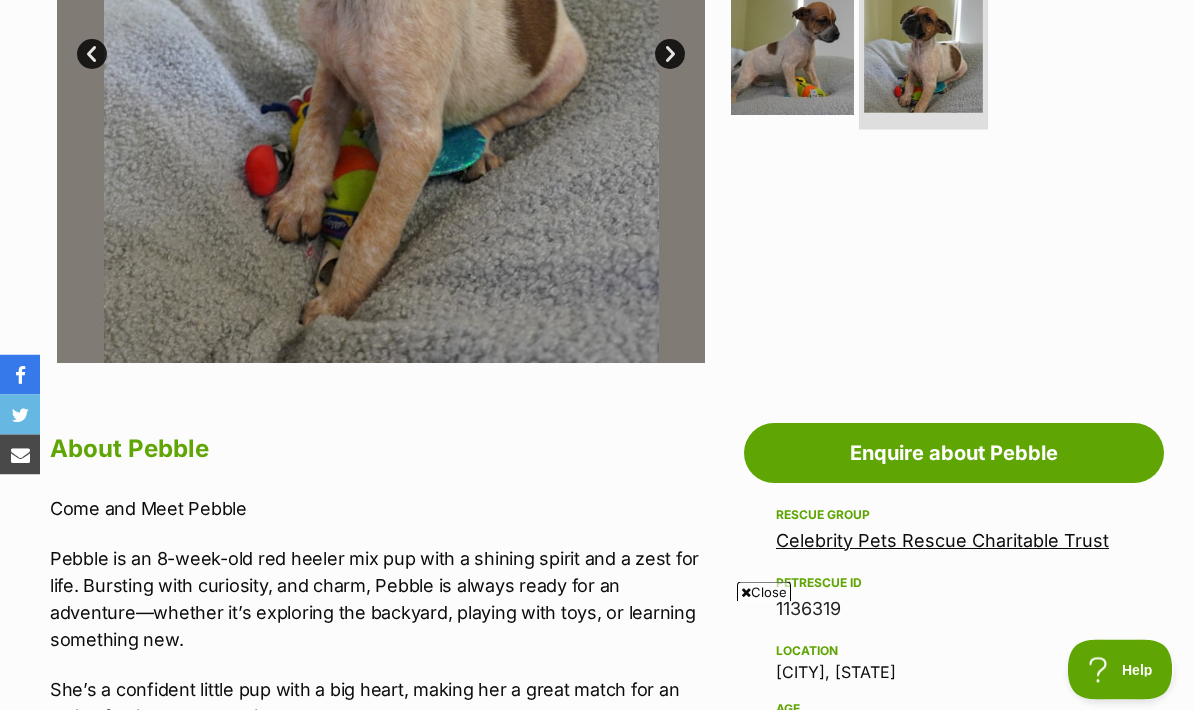 scroll, scrollTop: 602, scrollLeft: 0, axis: vertical 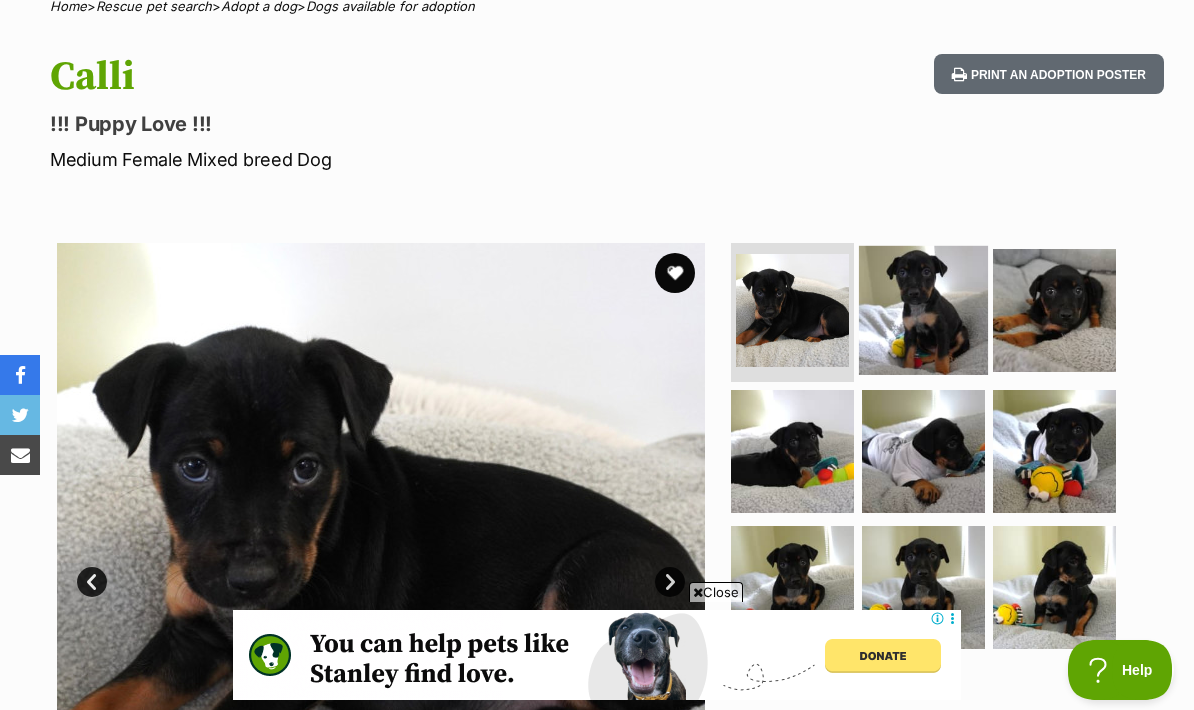 click at bounding box center [923, 309] 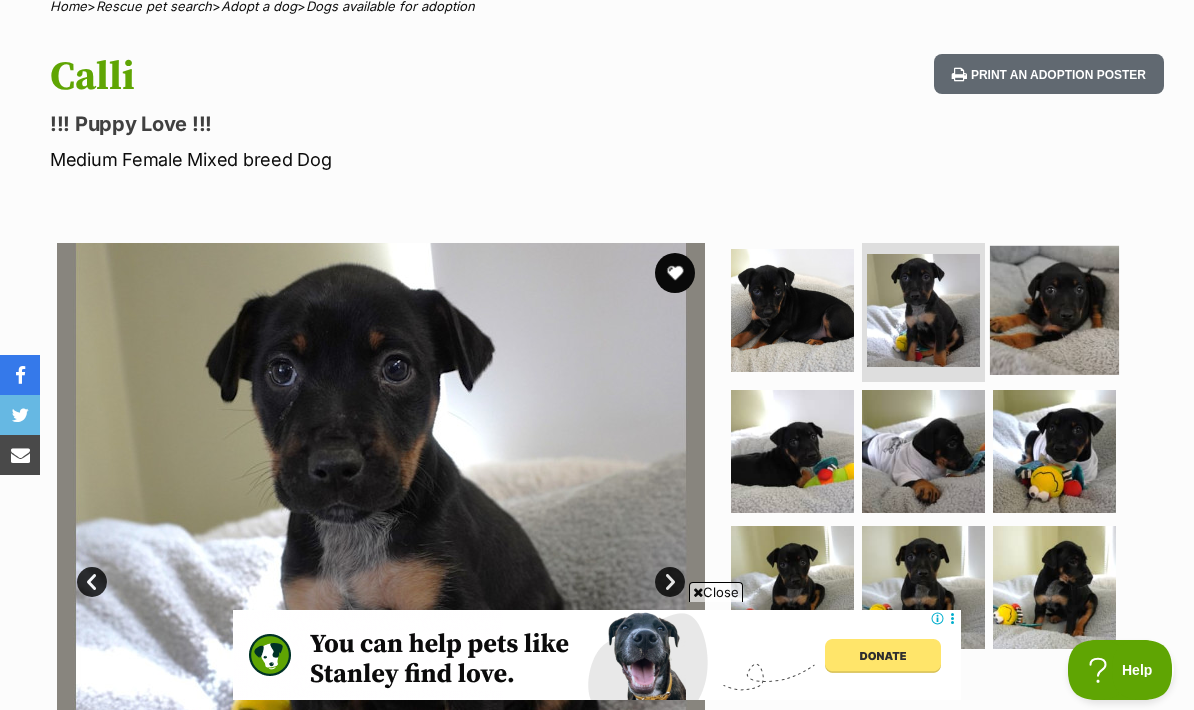 click at bounding box center (1054, 309) 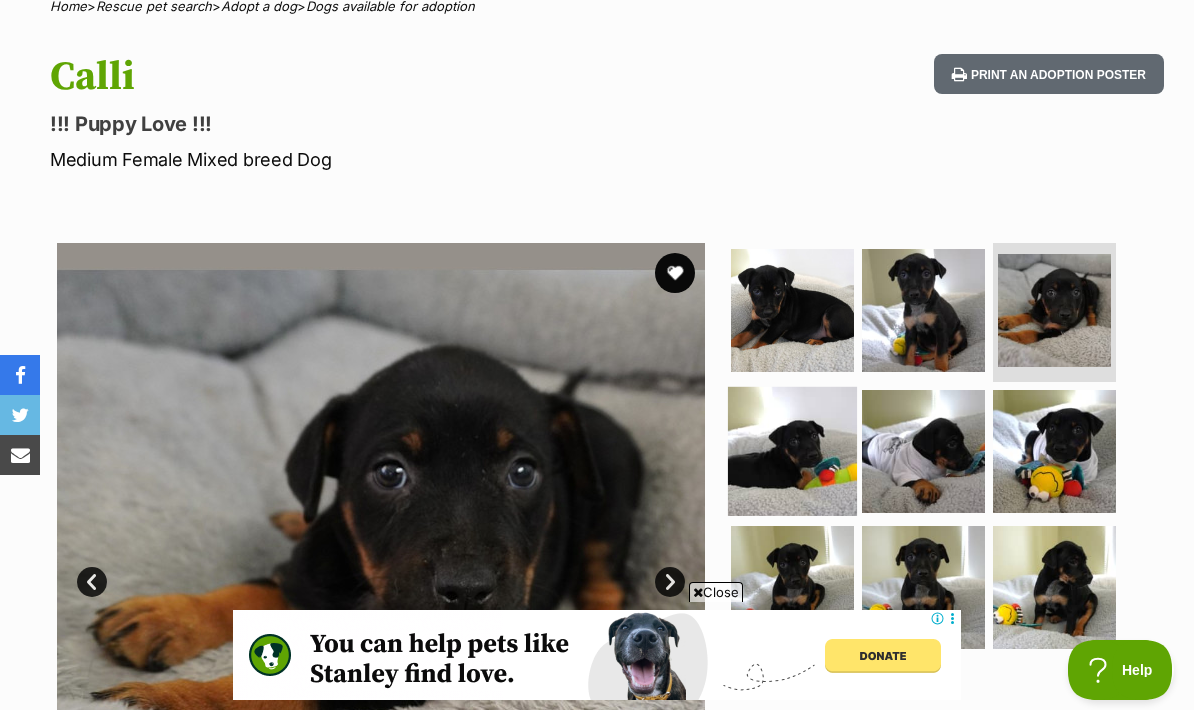 click at bounding box center (792, 451) 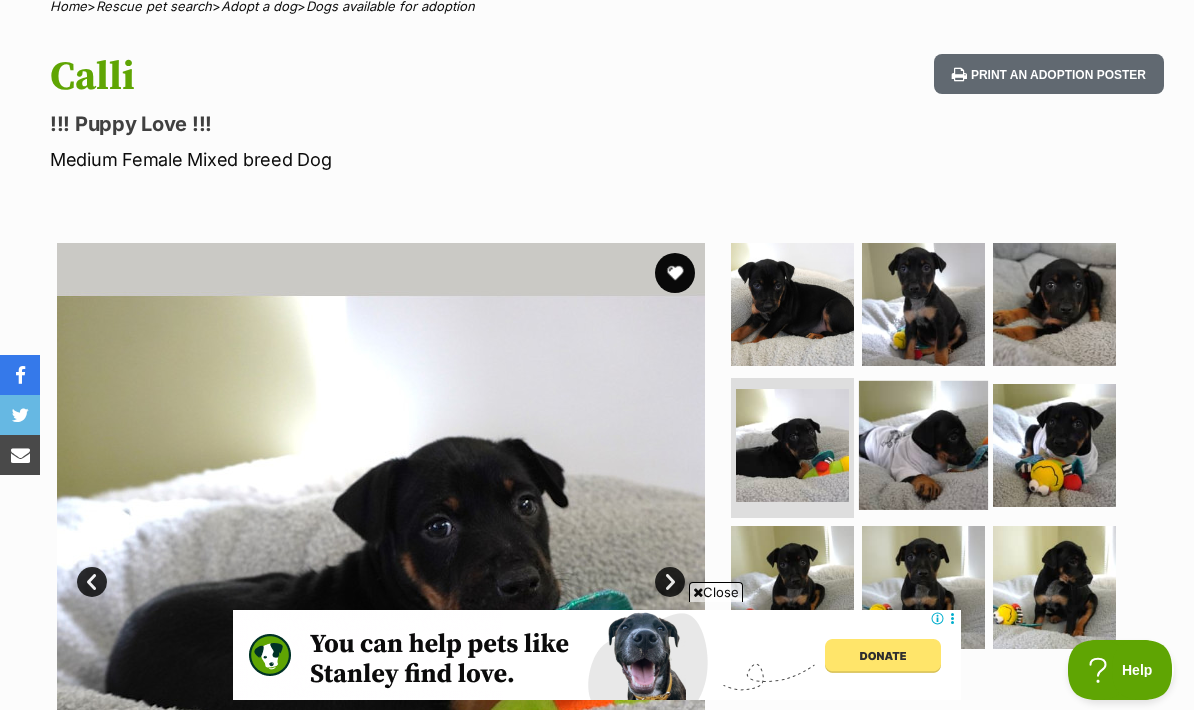 click at bounding box center (923, 445) 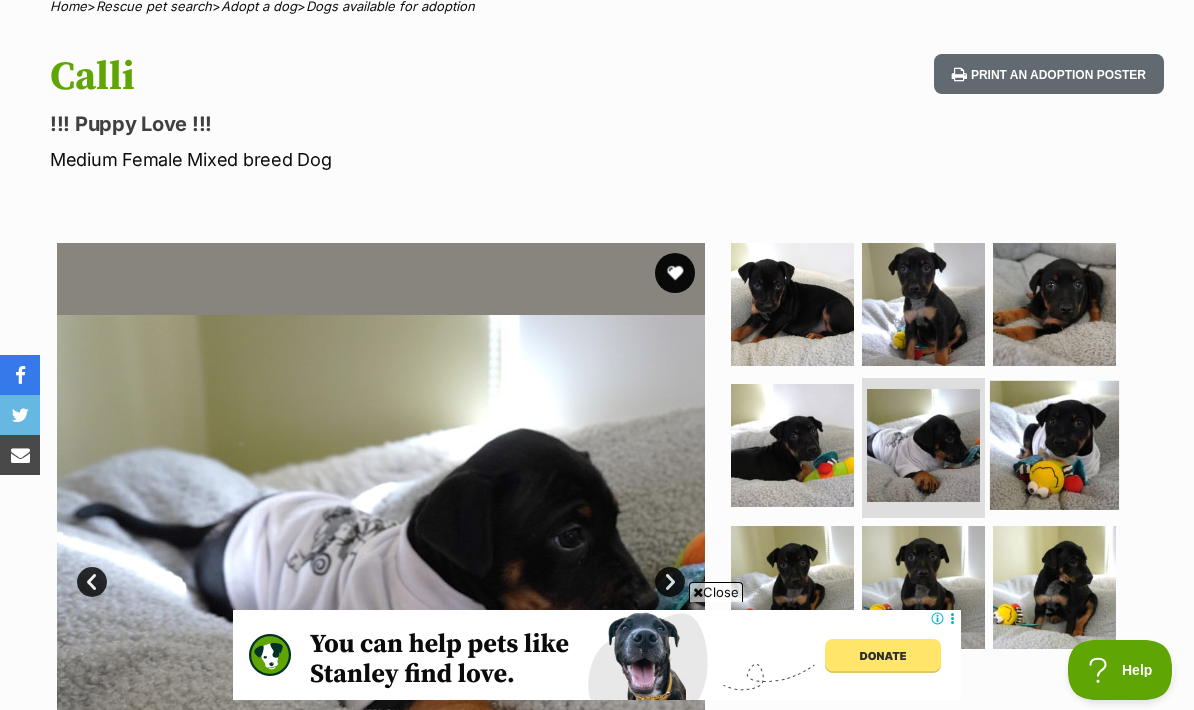 click at bounding box center [1054, 445] 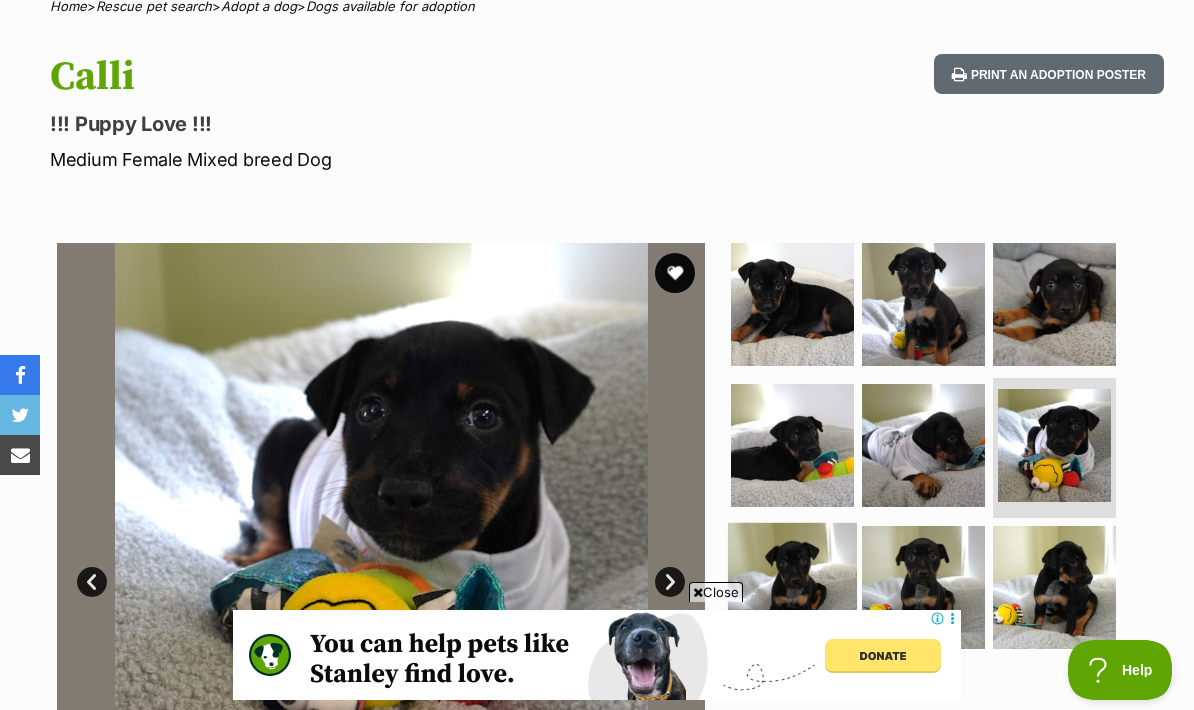 click at bounding box center [792, 587] 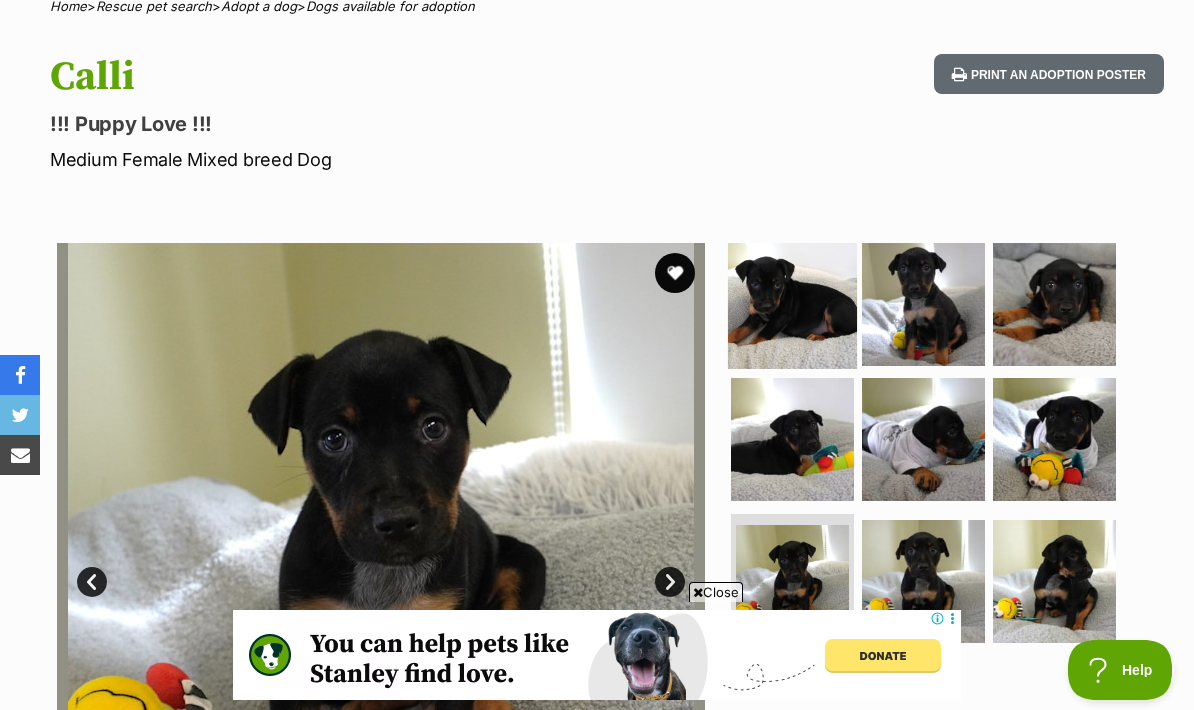 click at bounding box center (792, 303) 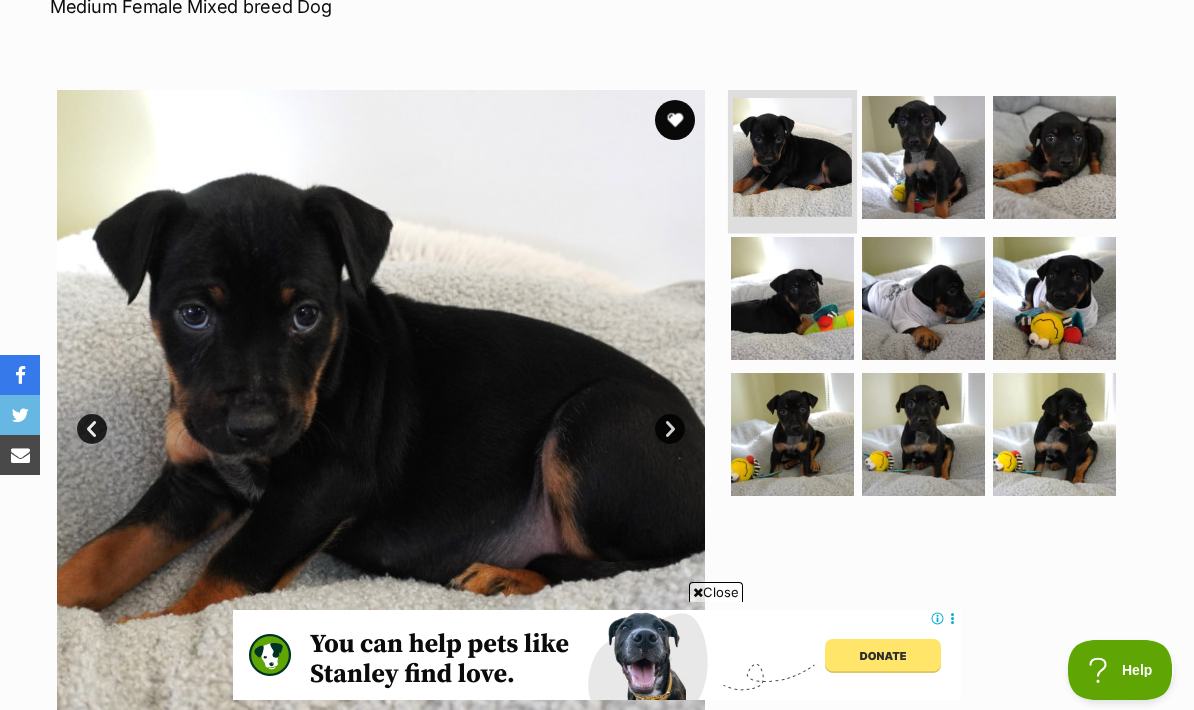 scroll, scrollTop: 0, scrollLeft: 0, axis: both 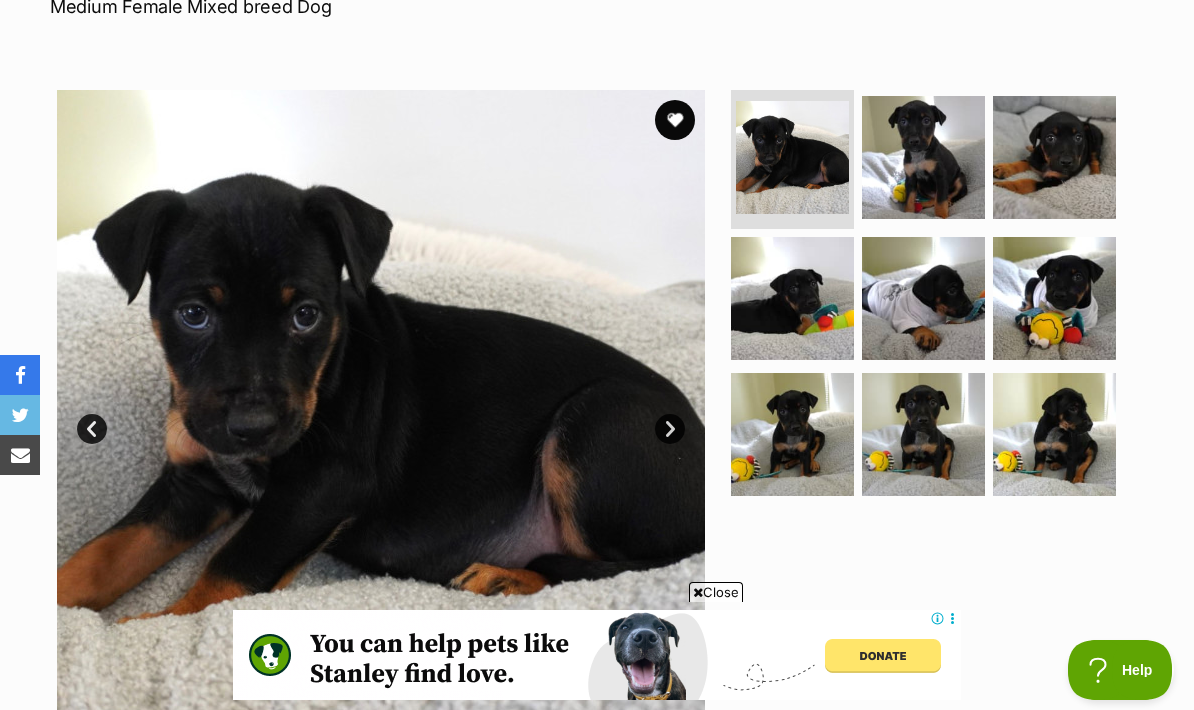 click at bounding box center (381, 414) 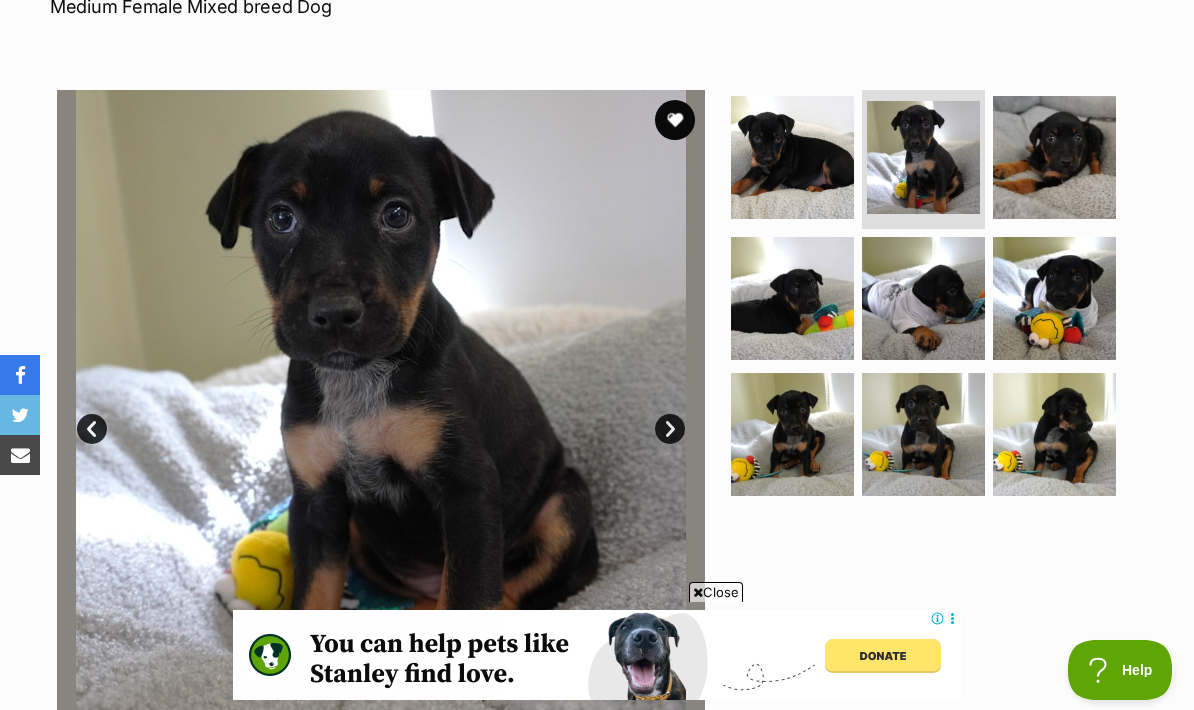click on "Next" at bounding box center (670, 429) 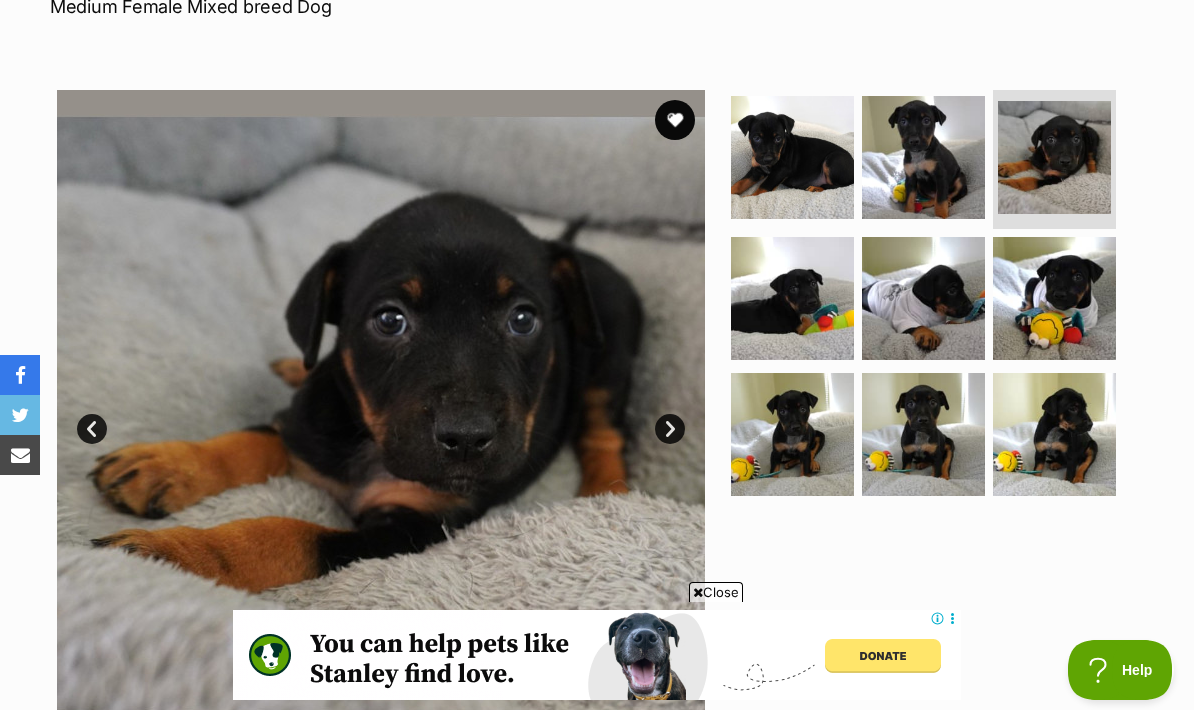 click on "Next" at bounding box center (670, 429) 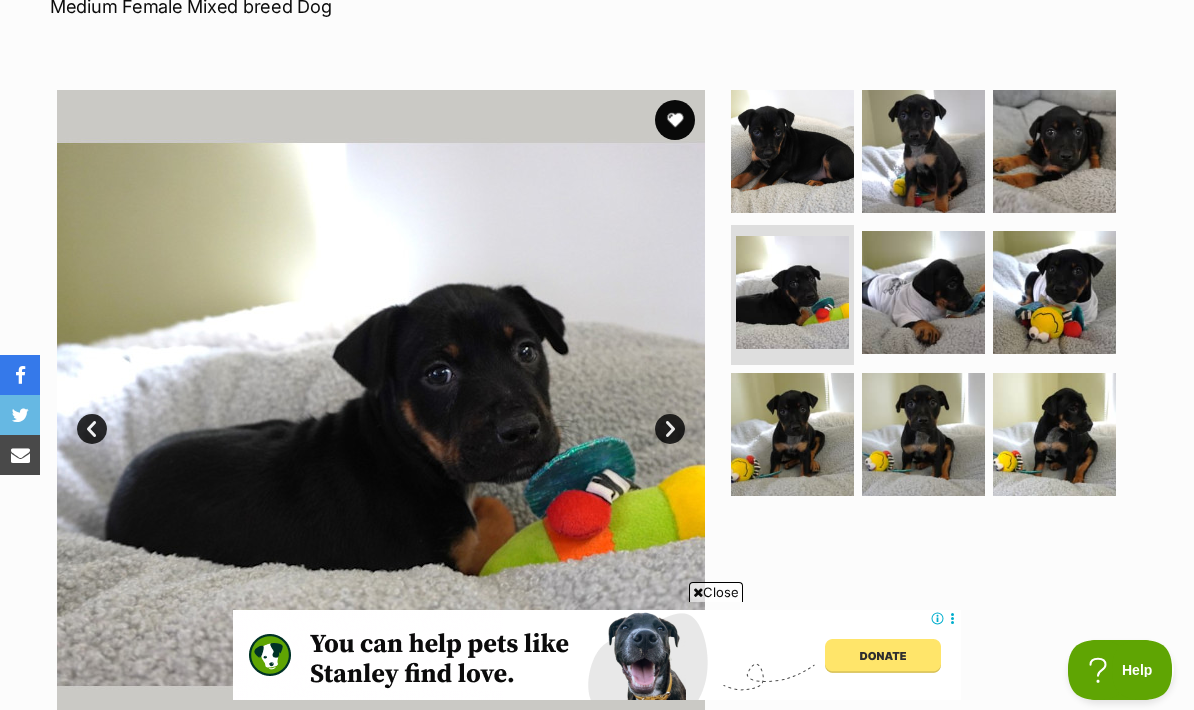 click on "Next" at bounding box center (670, 429) 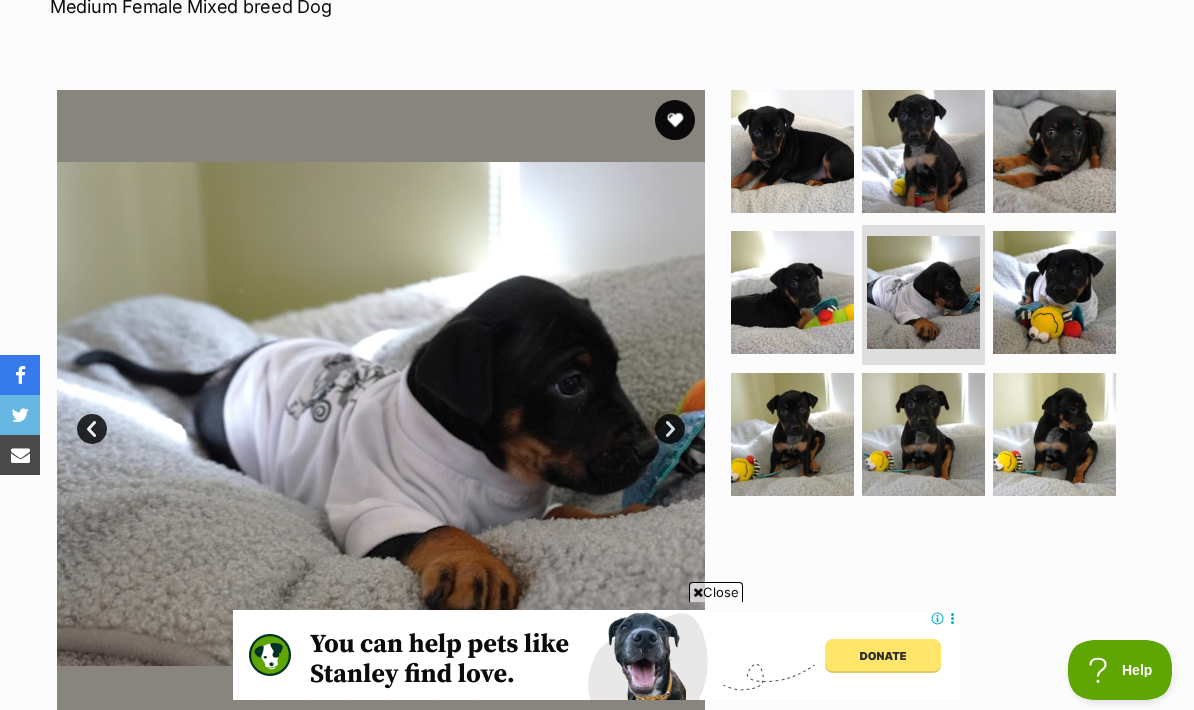 click on "Next" at bounding box center (670, 429) 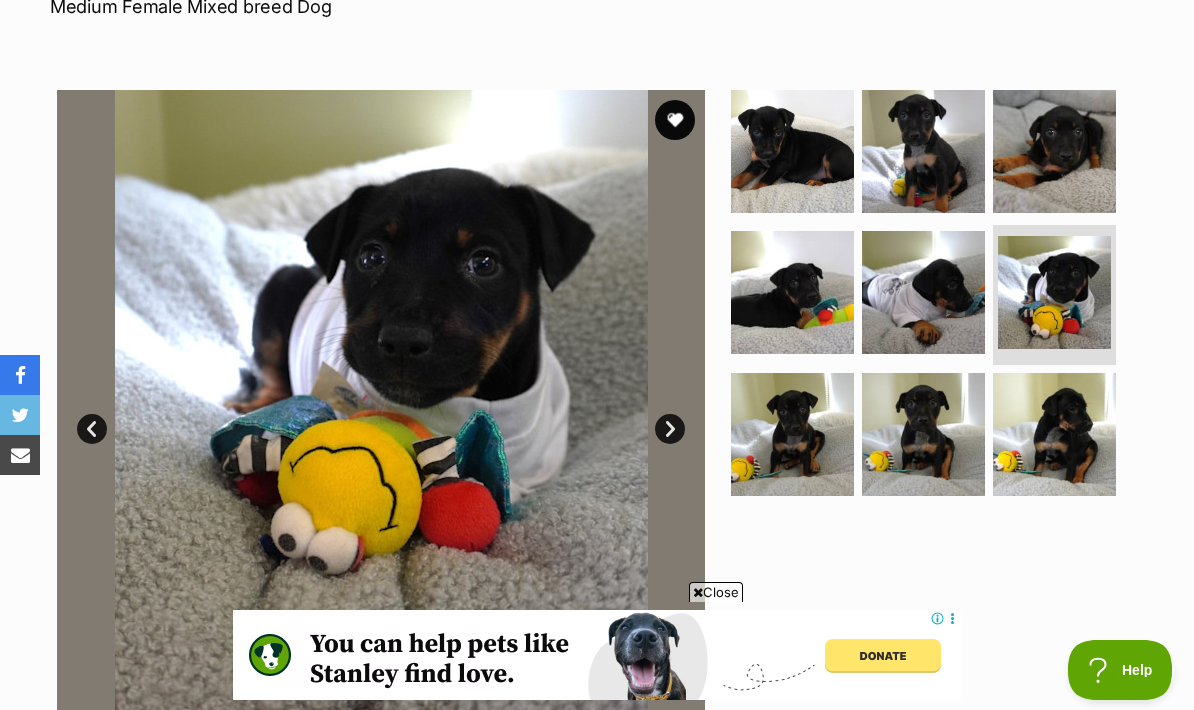 scroll, scrollTop: 0, scrollLeft: 0, axis: both 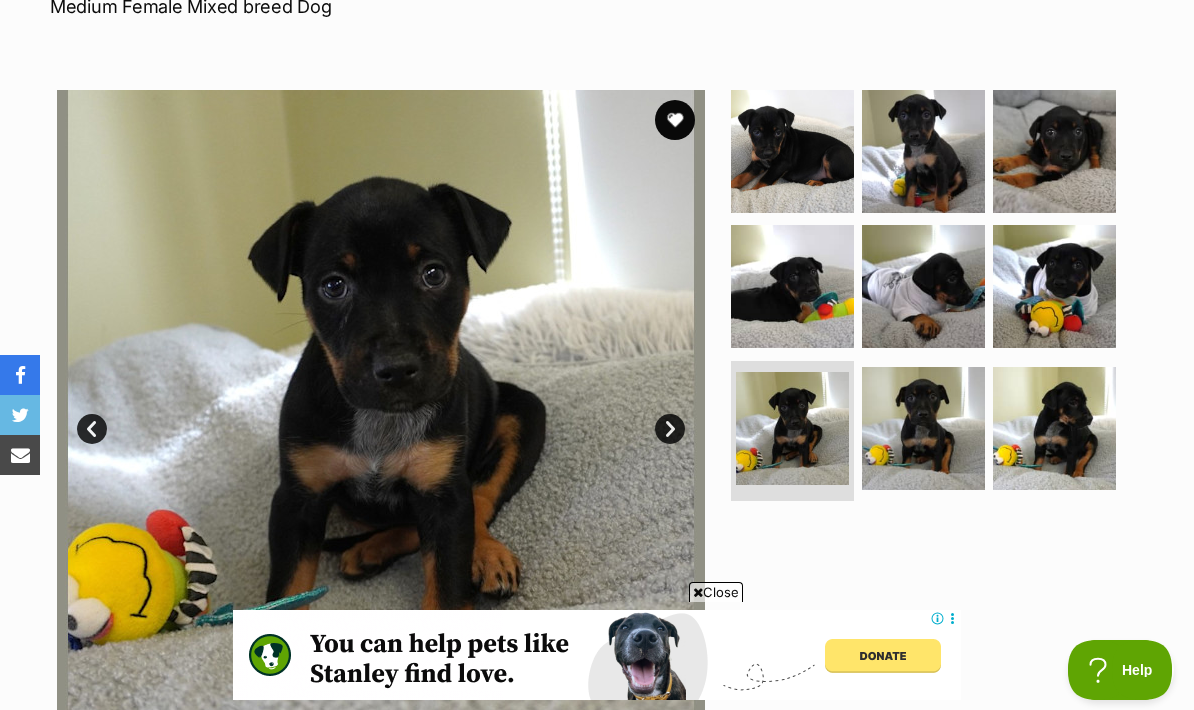 click on "Next" at bounding box center [670, 429] 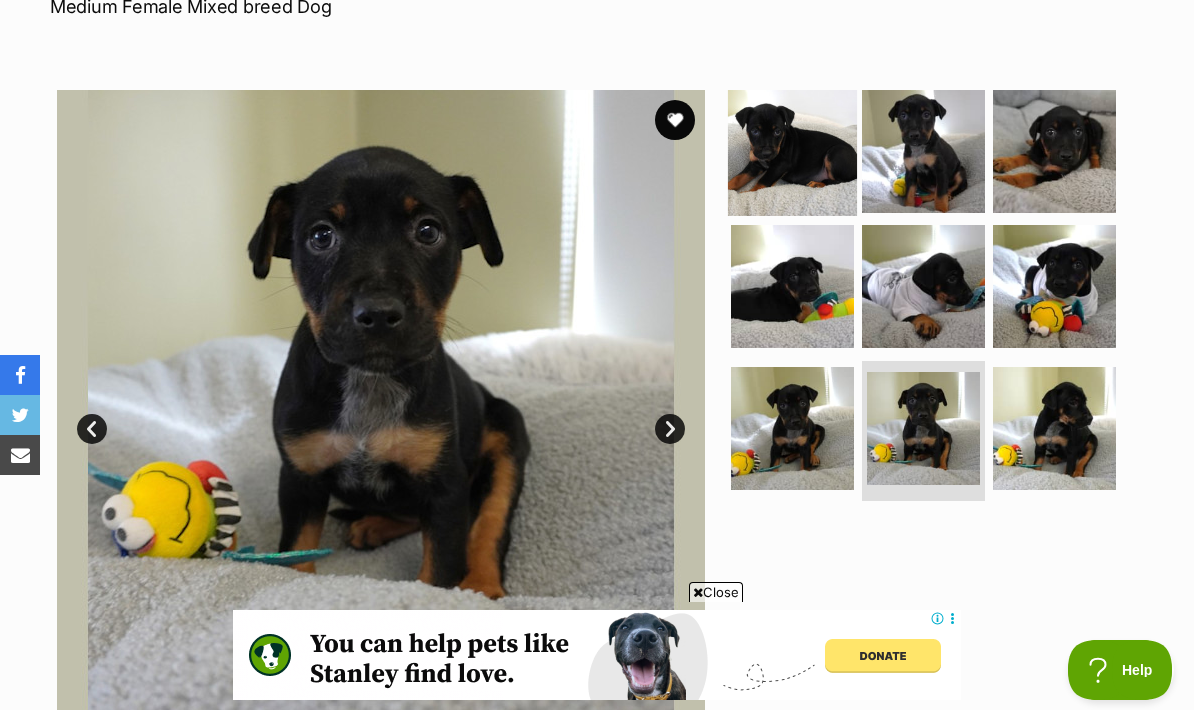 click at bounding box center [792, 150] 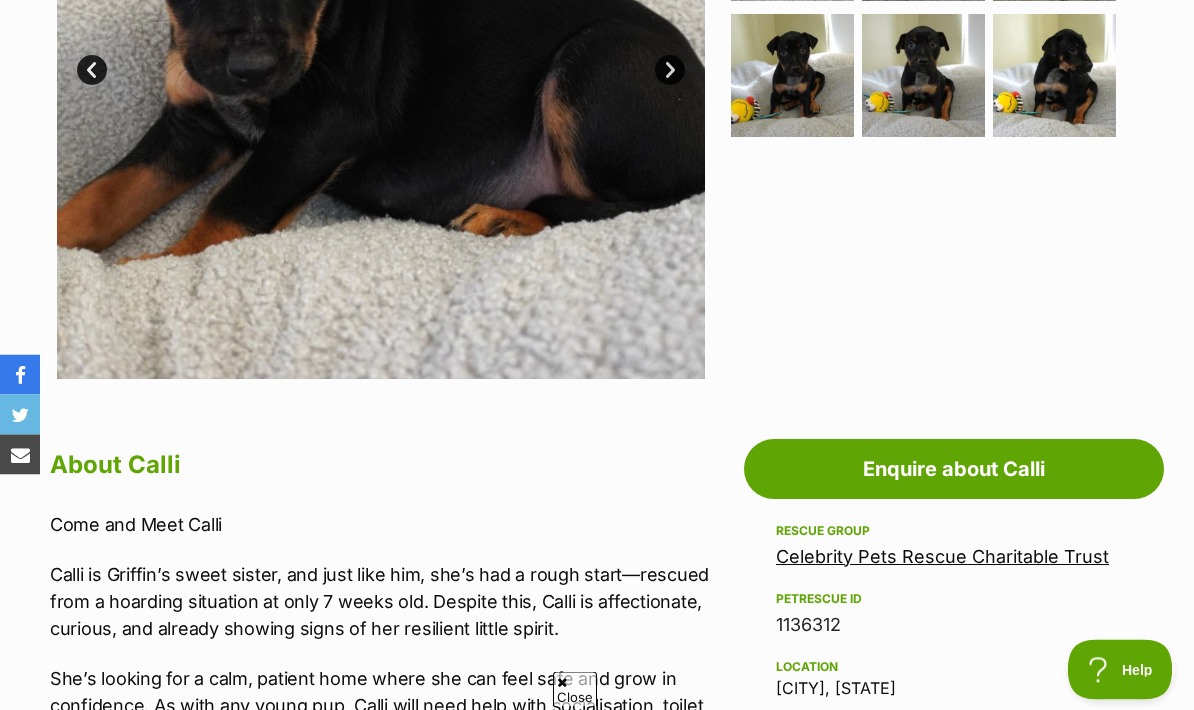 scroll, scrollTop: 568, scrollLeft: 0, axis: vertical 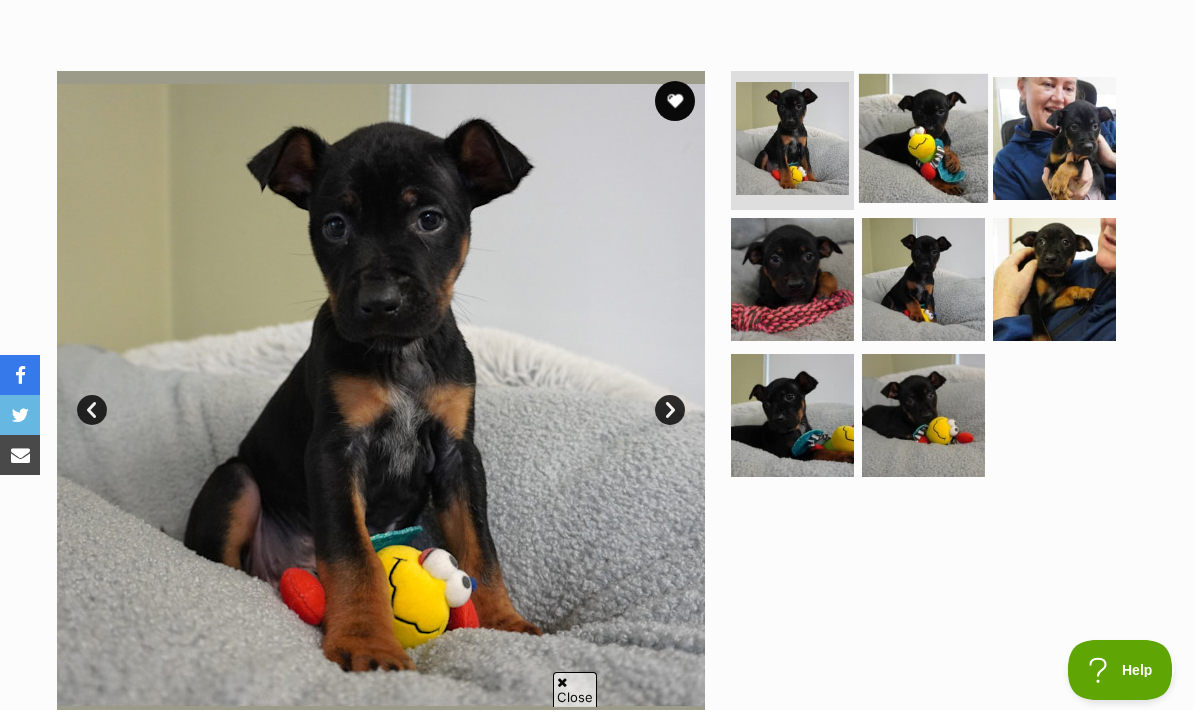 click at bounding box center [923, 137] 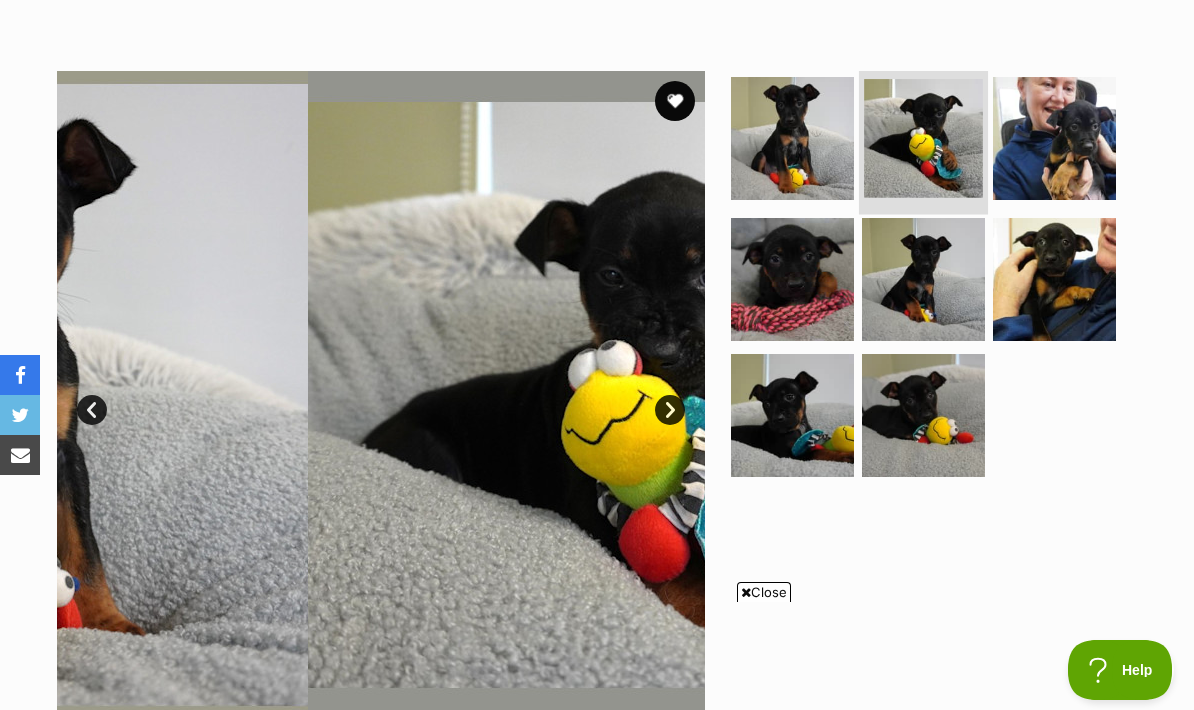 scroll, scrollTop: 0, scrollLeft: 0, axis: both 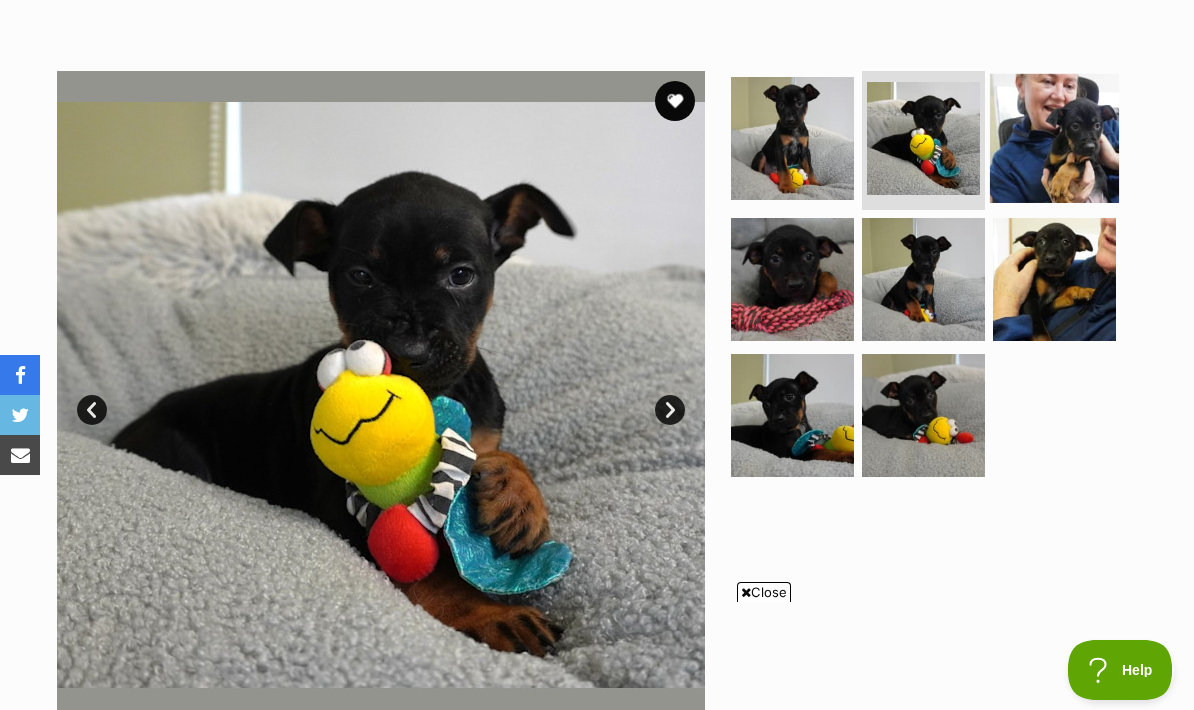click at bounding box center (1054, 137) 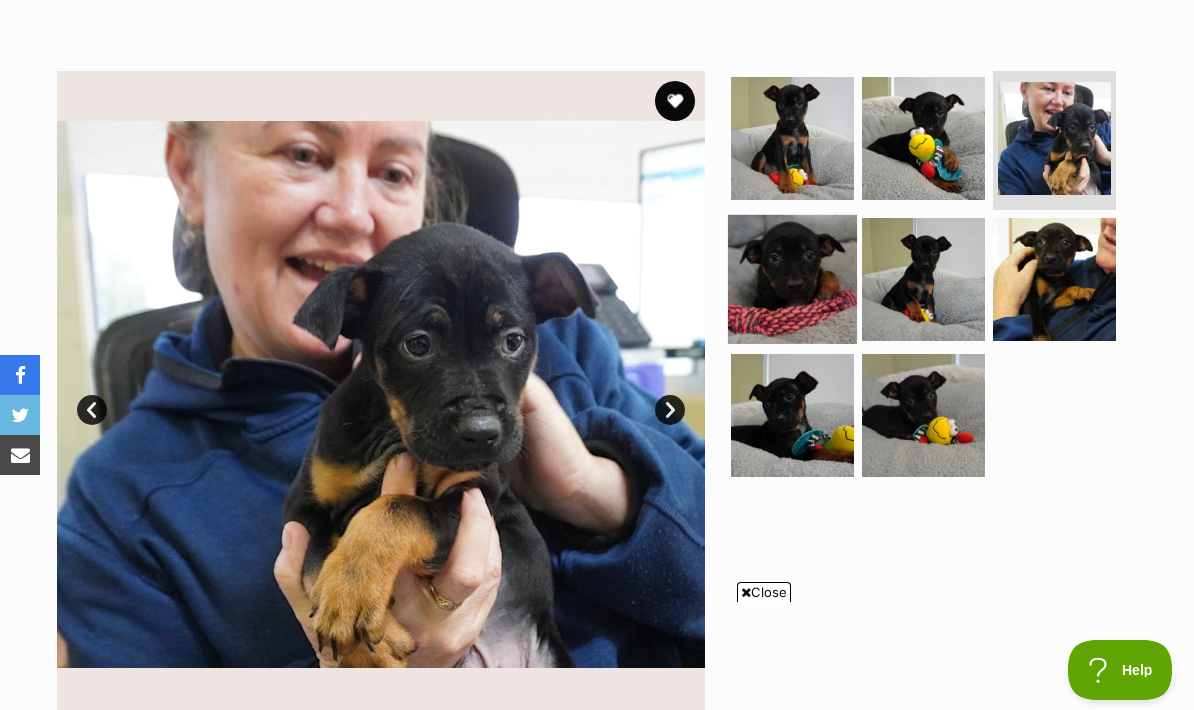 click at bounding box center (792, 279) 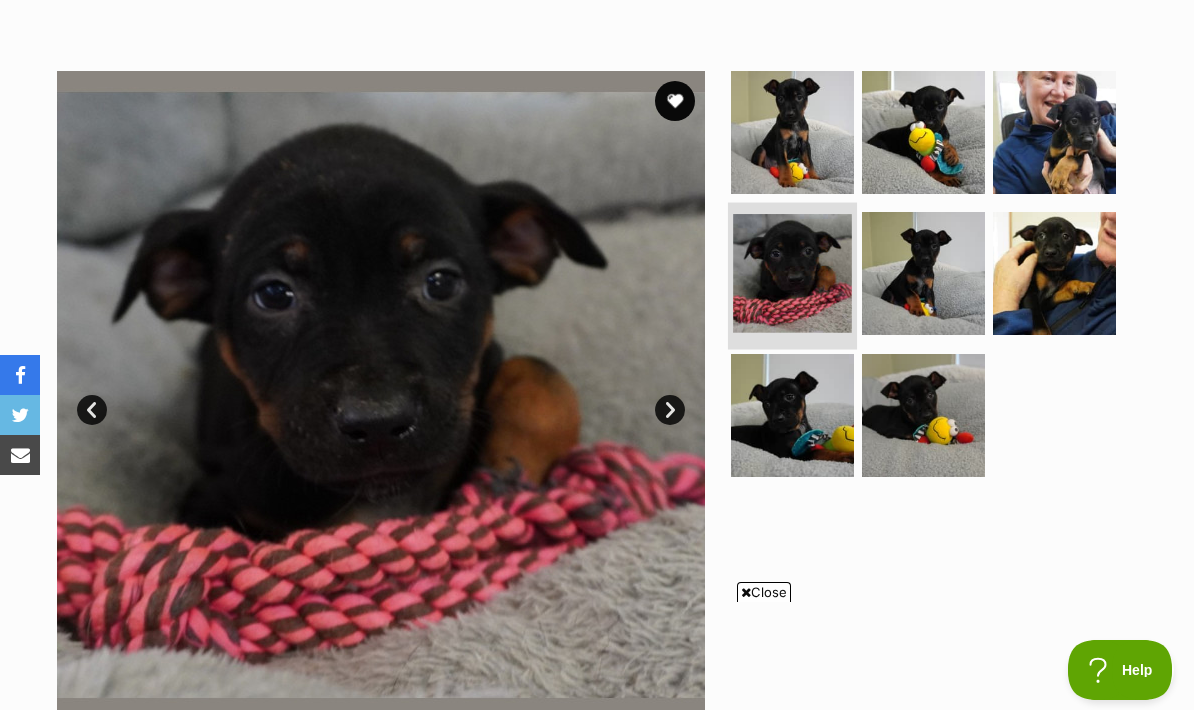 scroll, scrollTop: 0, scrollLeft: 0, axis: both 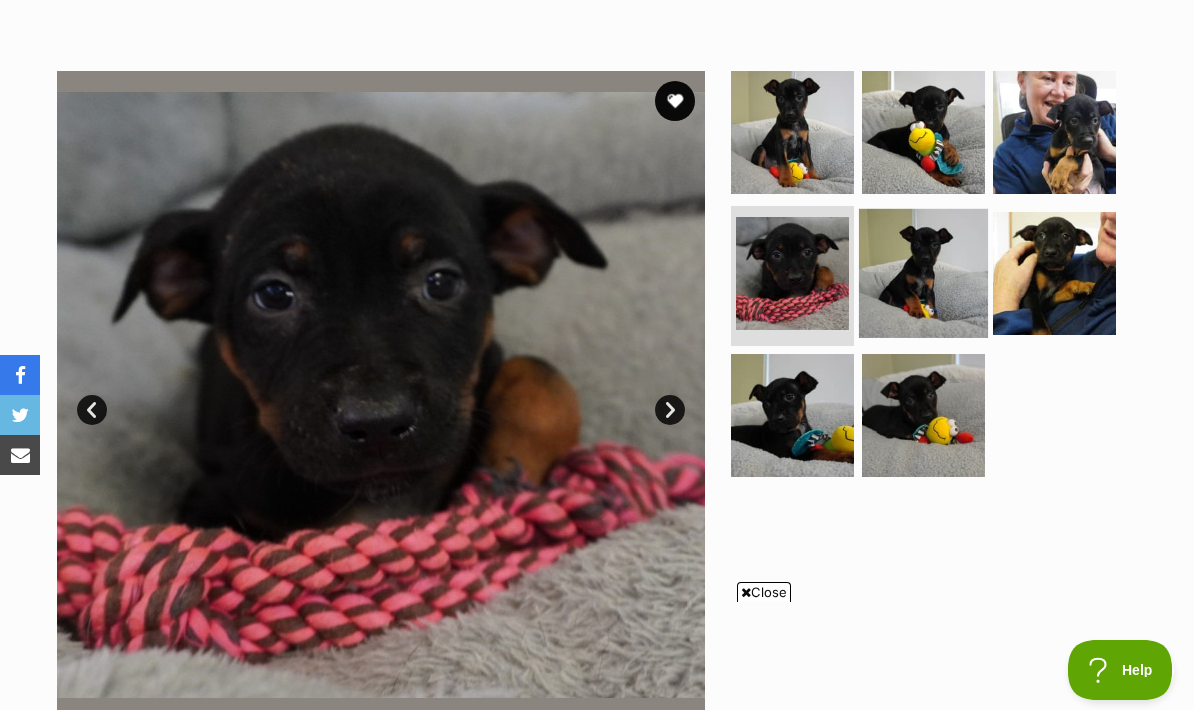 click at bounding box center (923, 273) 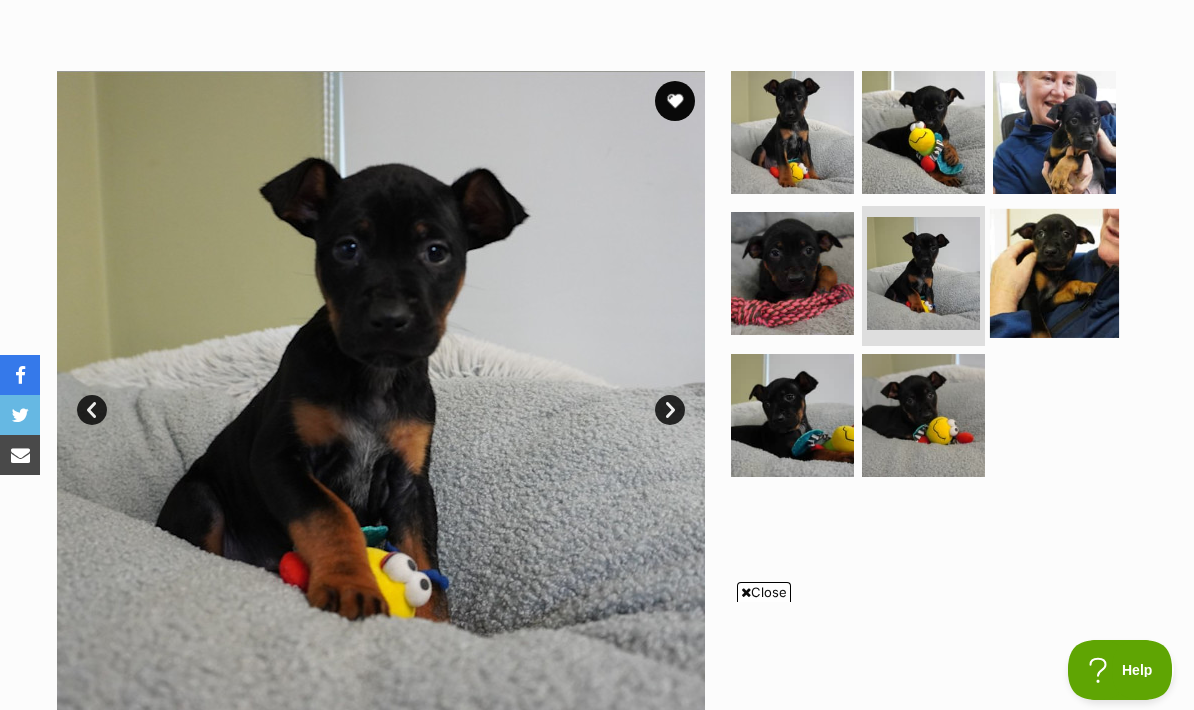 click at bounding box center [1054, 273] 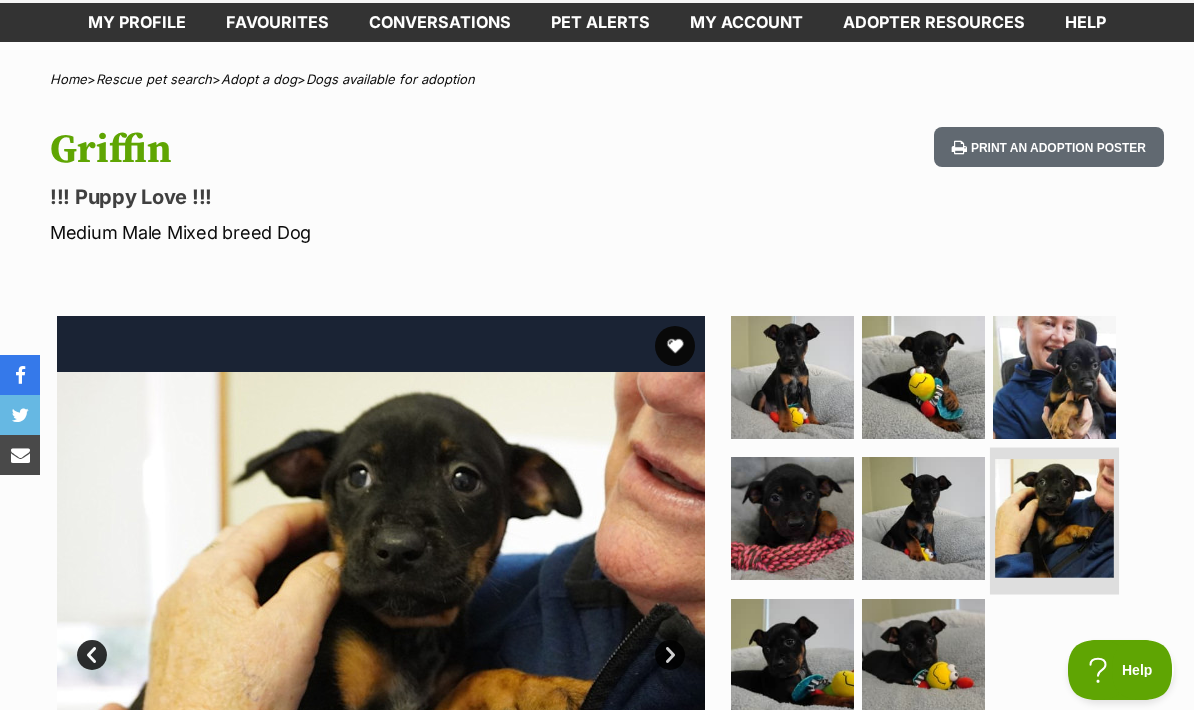 scroll, scrollTop: 0, scrollLeft: 0, axis: both 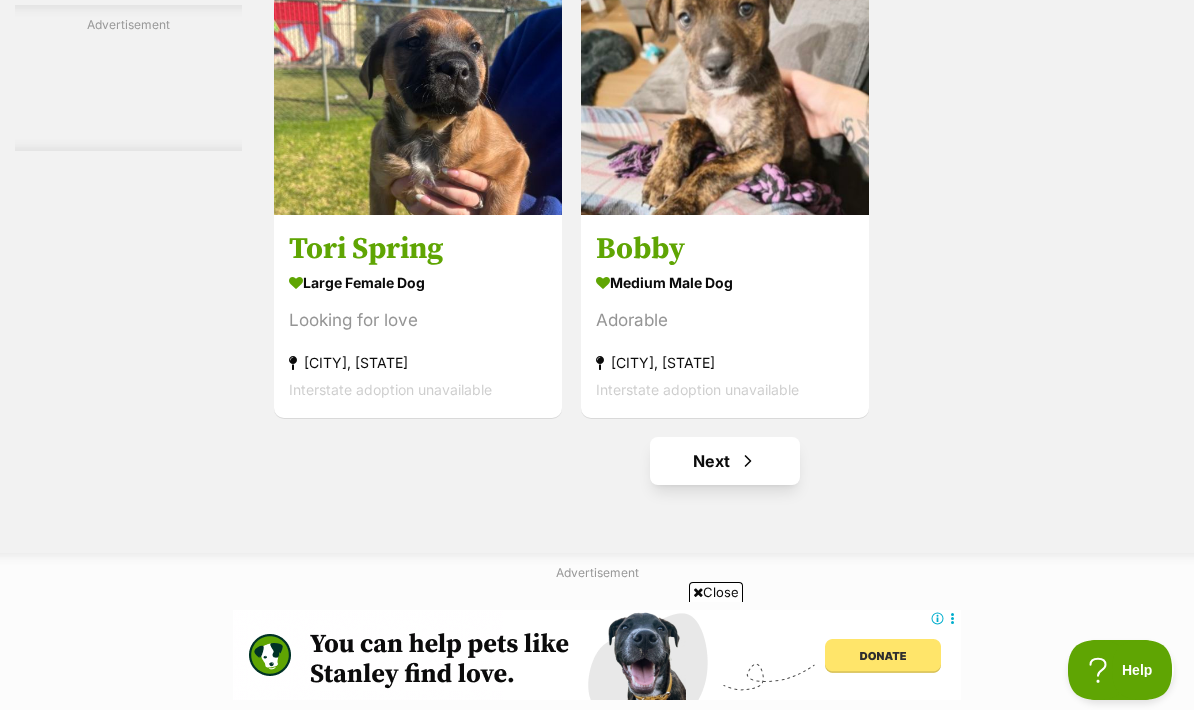 click at bounding box center [748, 461] 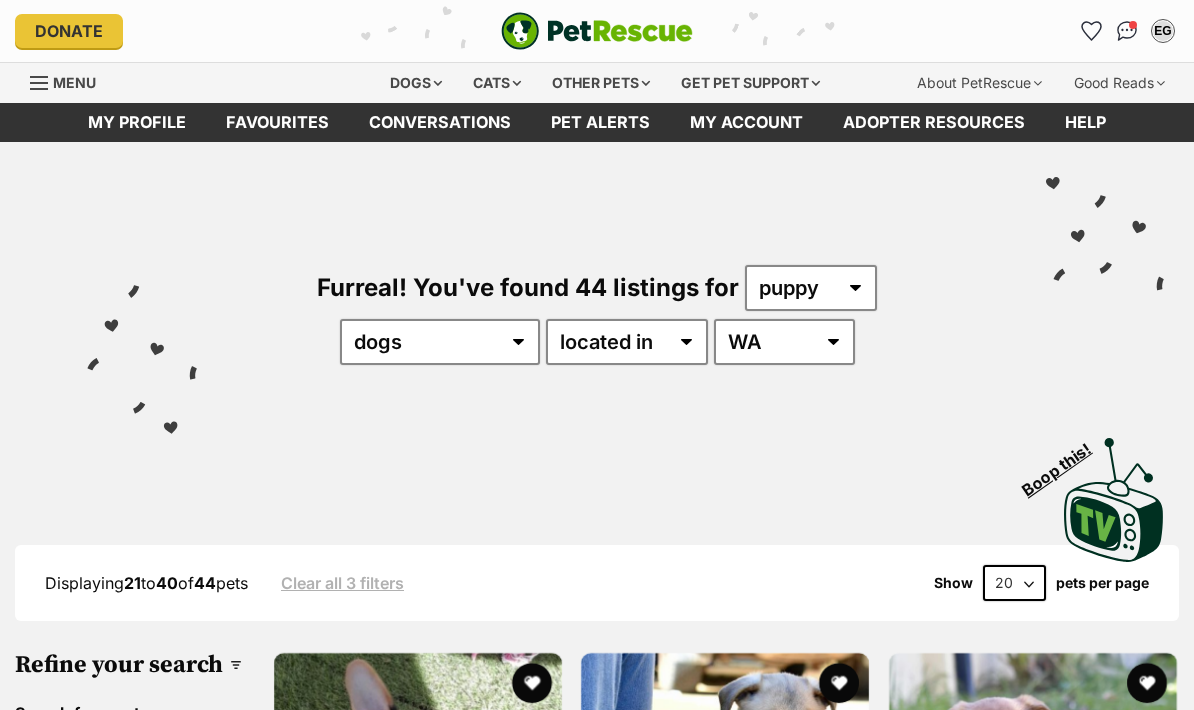 scroll, scrollTop: 0, scrollLeft: 0, axis: both 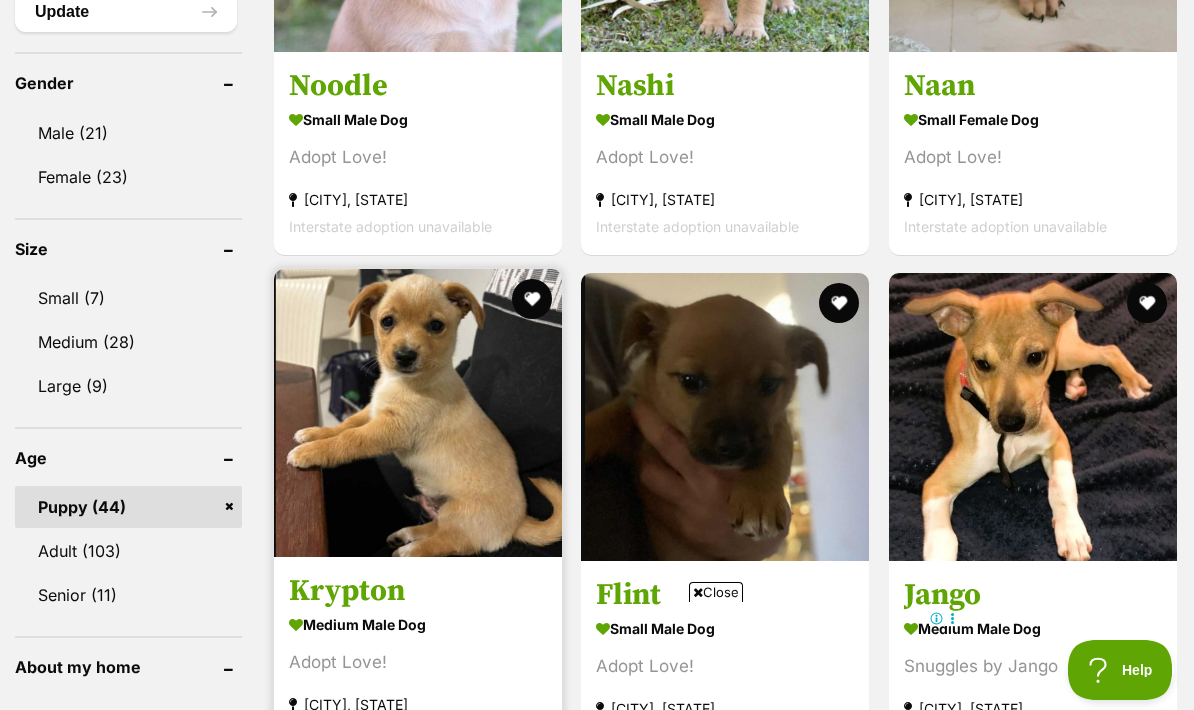 click on "Krypton" at bounding box center (418, 591) 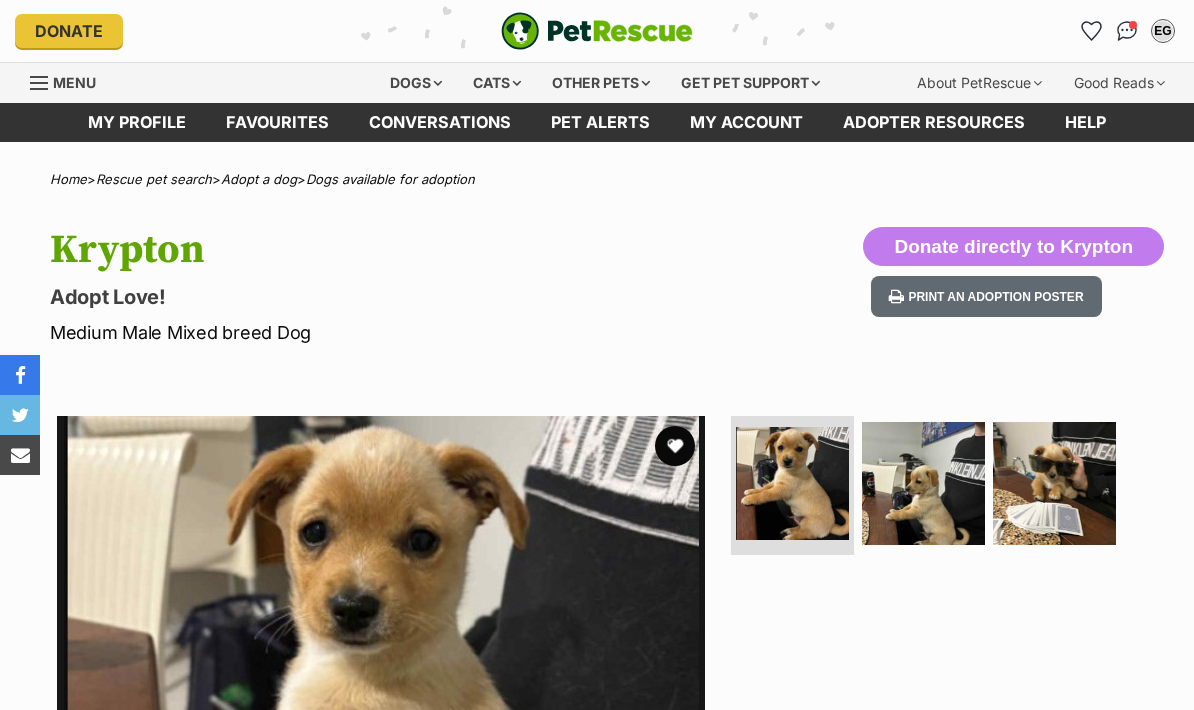 scroll, scrollTop: 0, scrollLeft: 0, axis: both 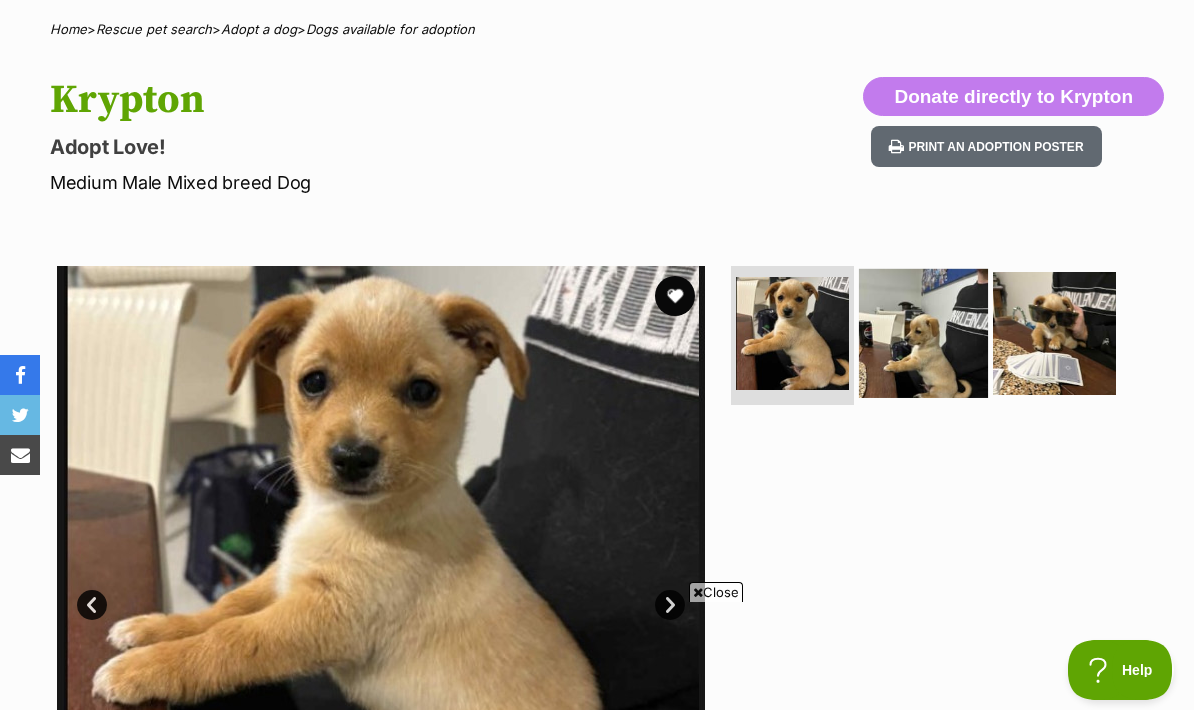 click at bounding box center (923, 332) 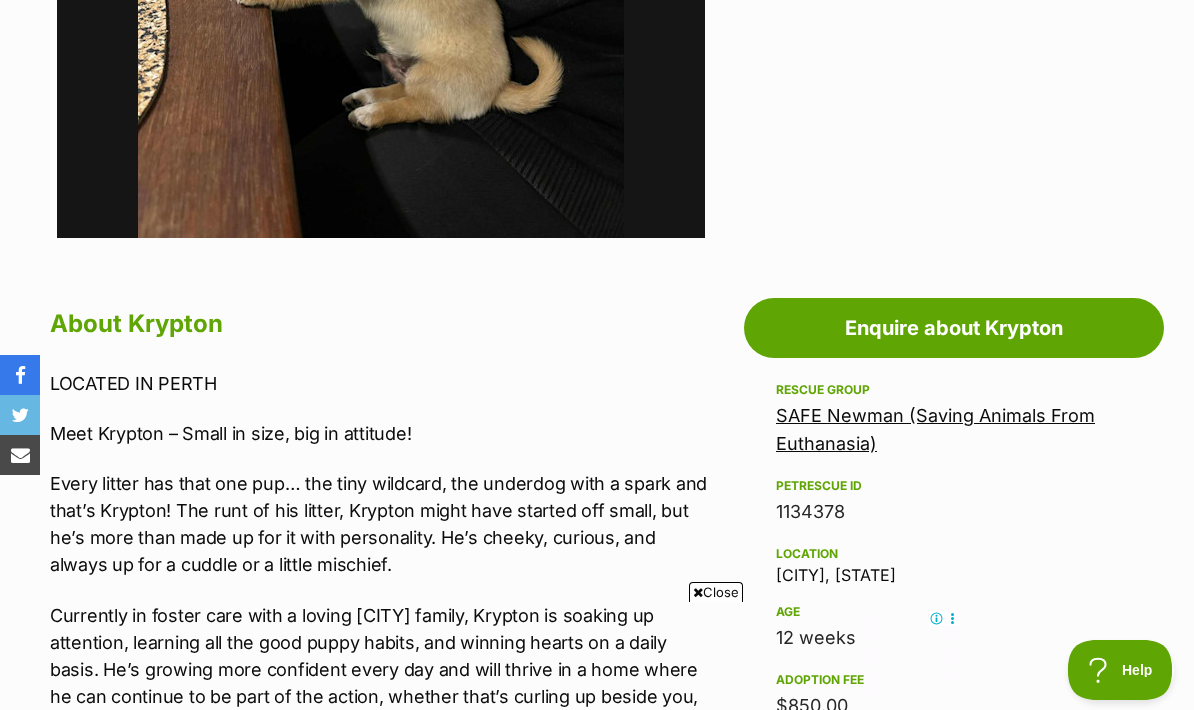 scroll, scrollTop: 938, scrollLeft: 0, axis: vertical 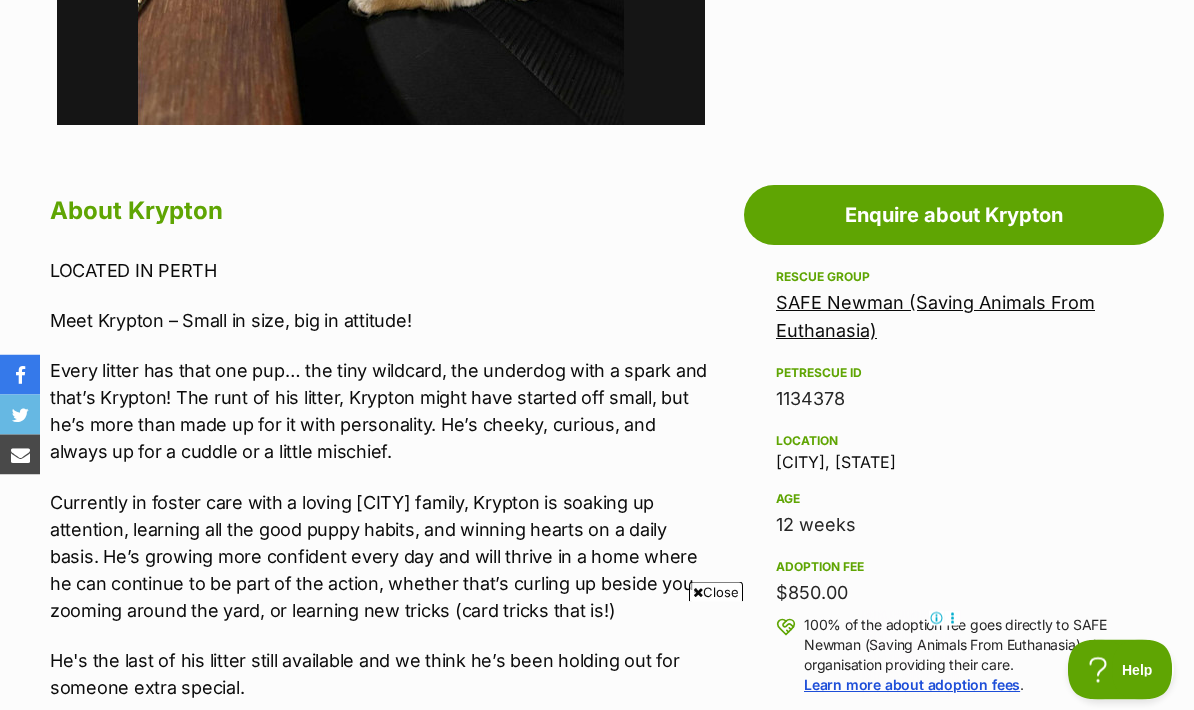 click on "Every litter has that one pup… the tiny wildcard, the underdog with a spark and that’s Krypton! The runt of his litter, Krypton might have started off small, but he’s more than made up for it with personality. He’s cheeky, curious, and always up for a cuddle or a little mischief." at bounding box center [380, 412] 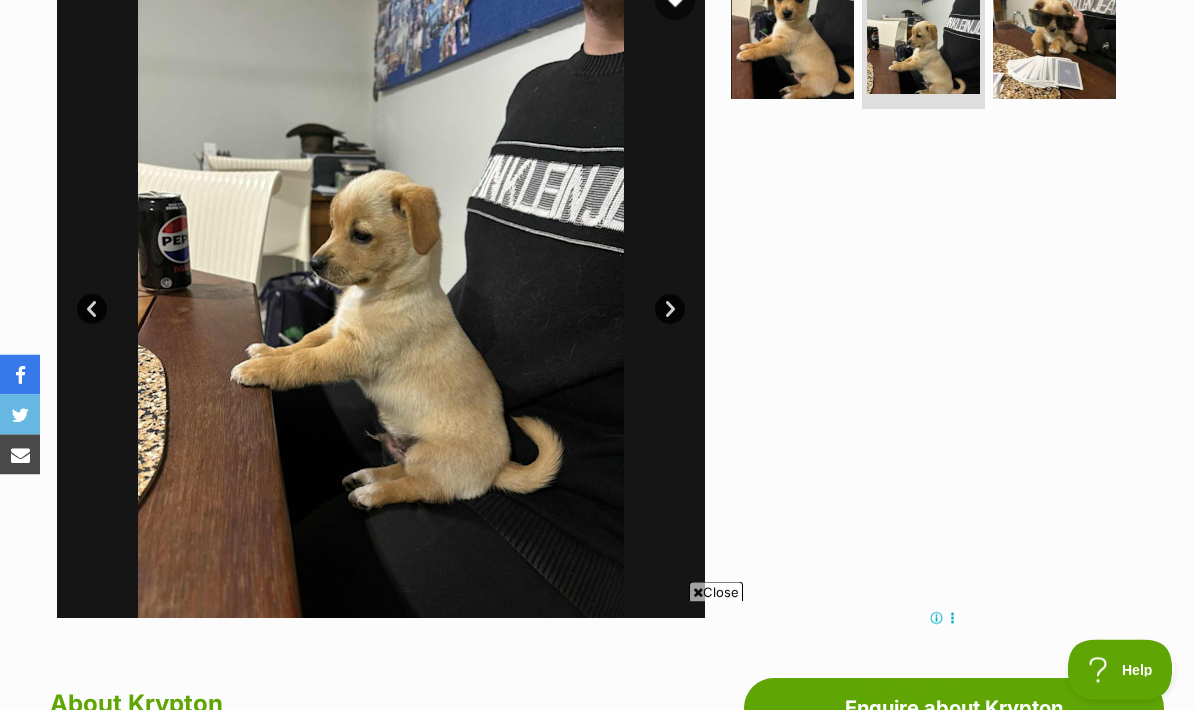 scroll, scrollTop: 328, scrollLeft: 0, axis: vertical 